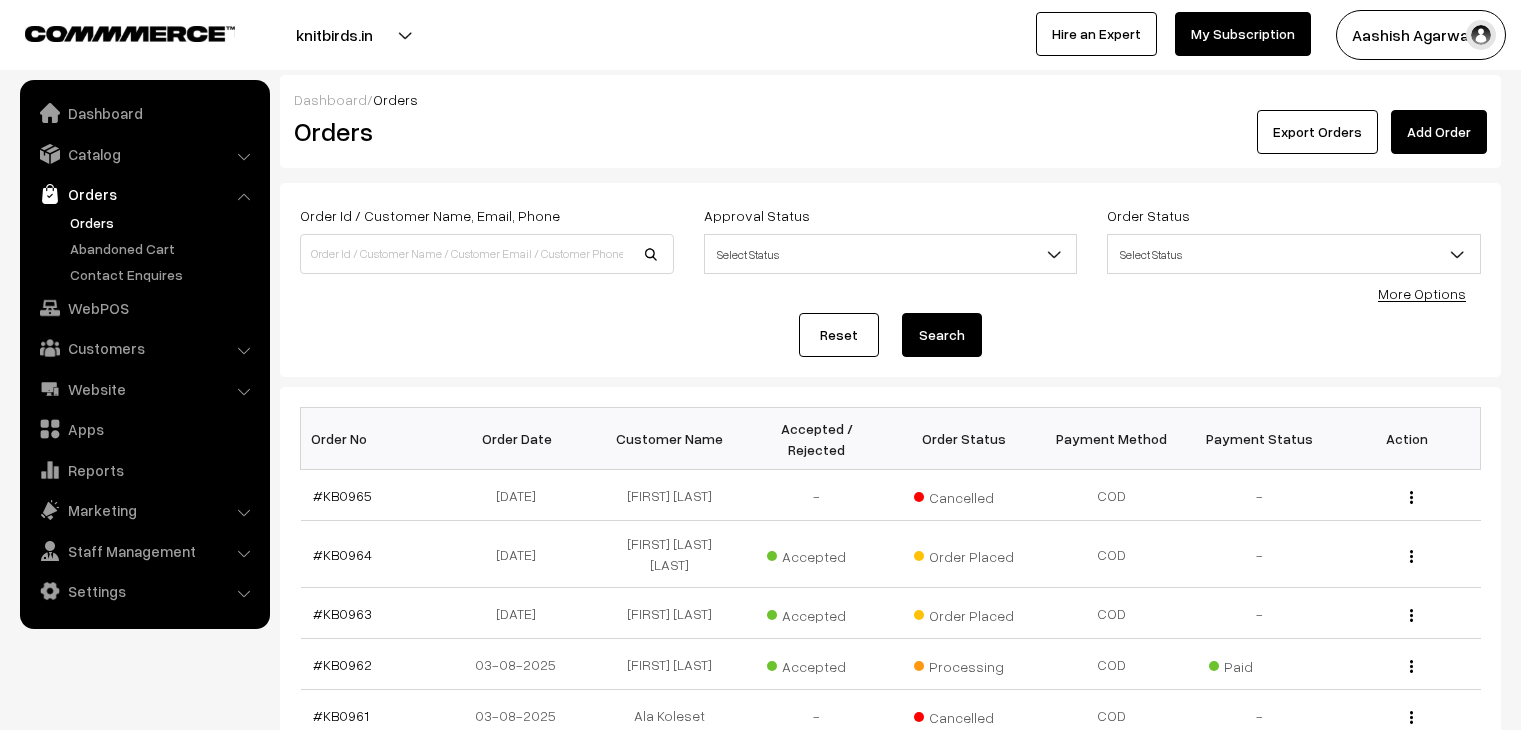 scroll, scrollTop: 0, scrollLeft: 0, axis: both 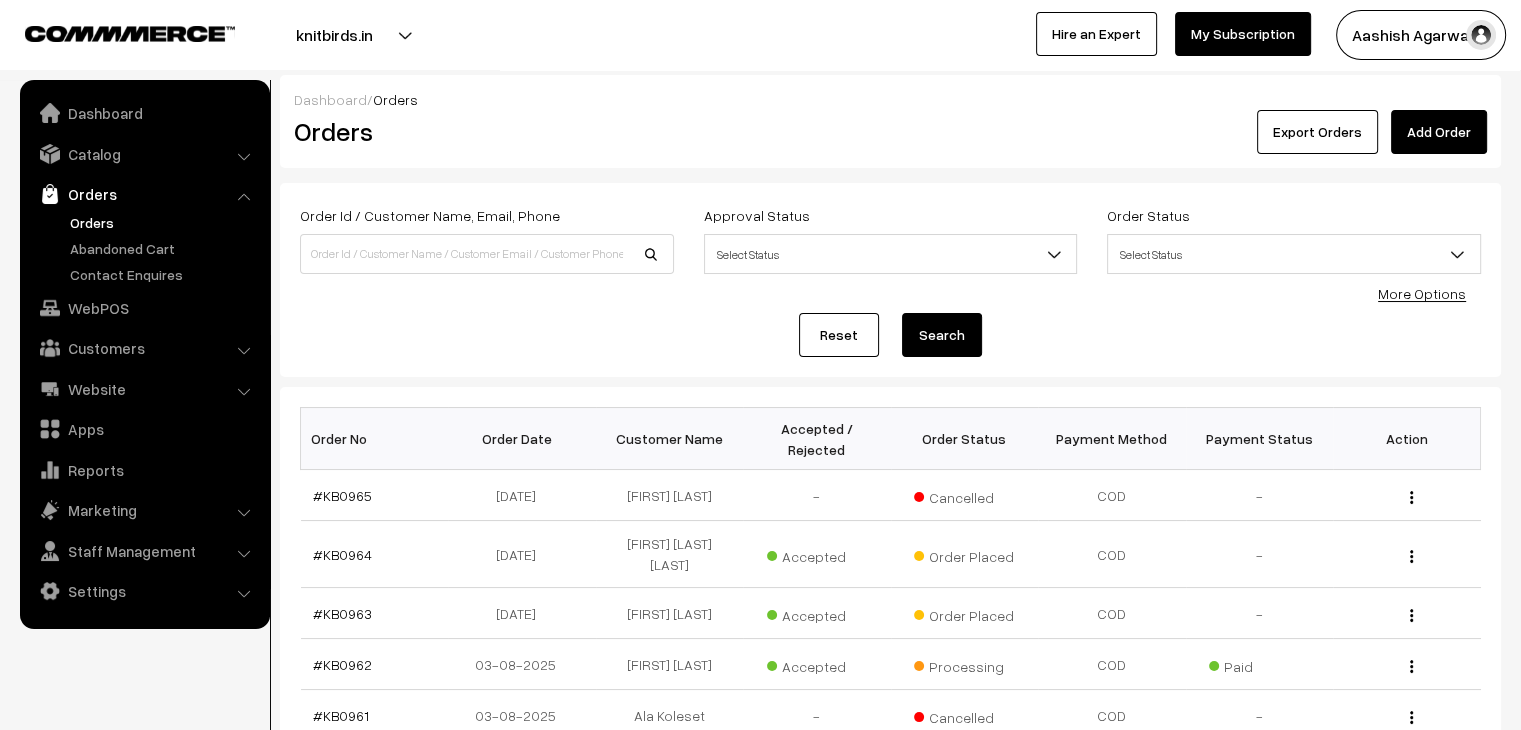 click on "Abandoned Cart" at bounding box center (164, 248) 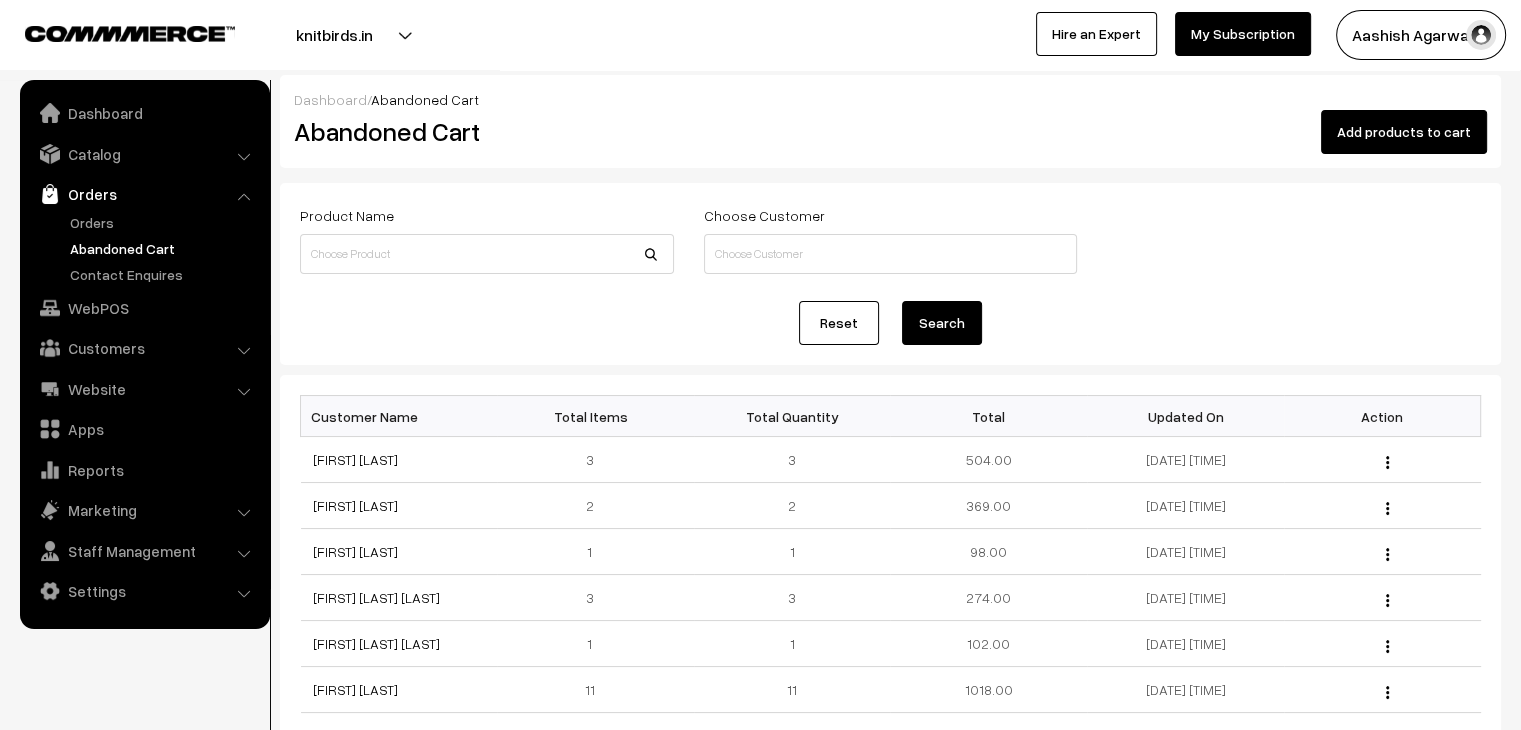 scroll, scrollTop: 0, scrollLeft: 0, axis: both 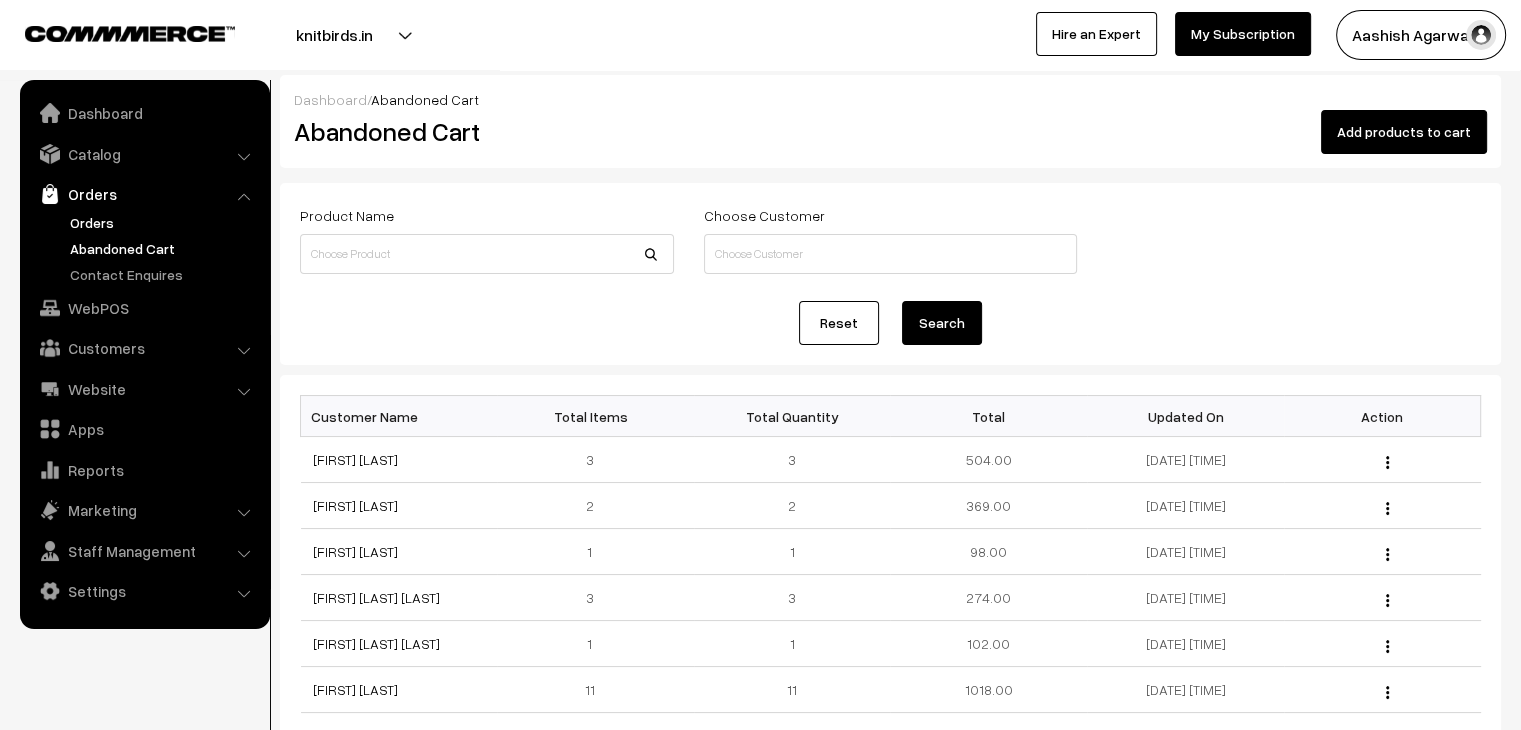 click on "Orders" at bounding box center (164, 222) 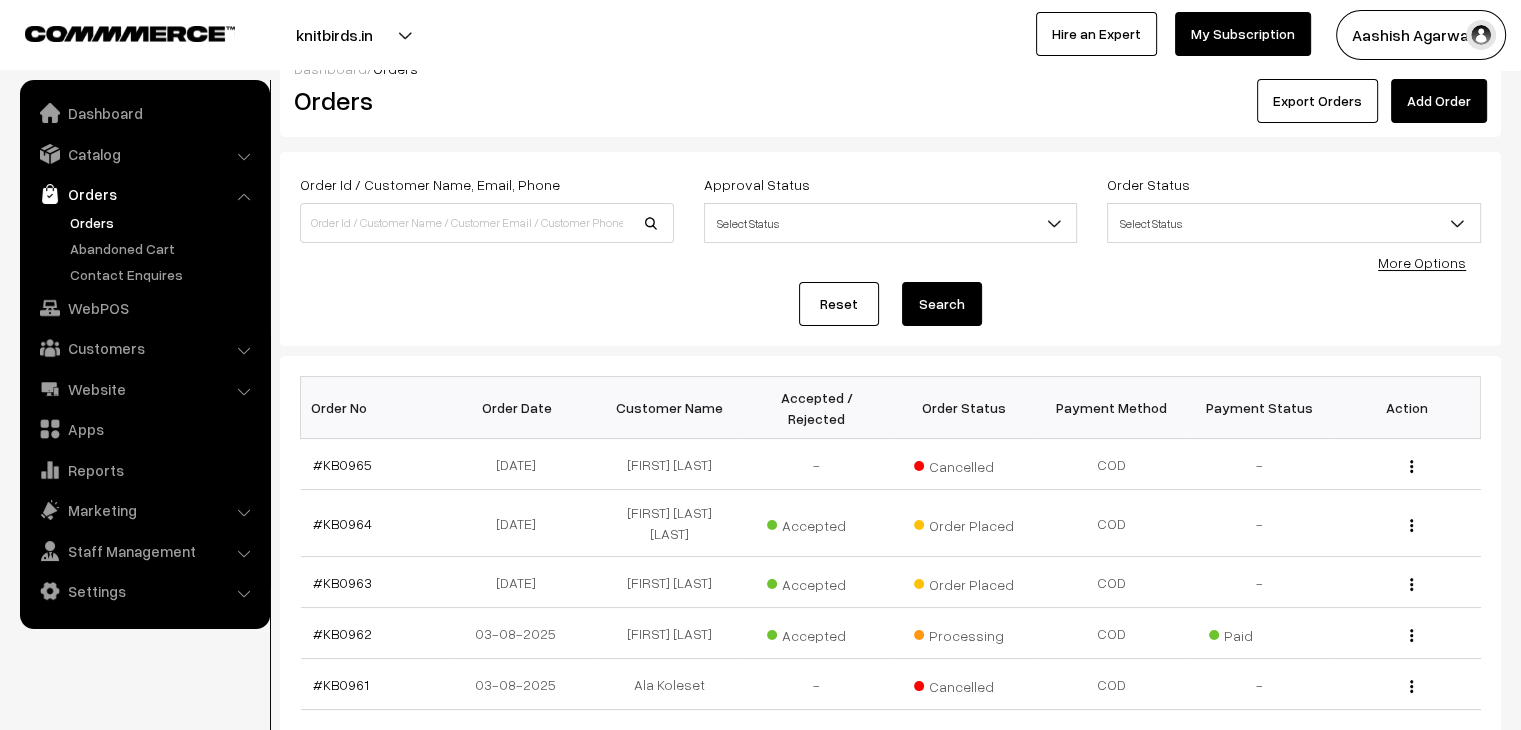 scroll, scrollTop: 0, scrollLeft: 0, axis: both 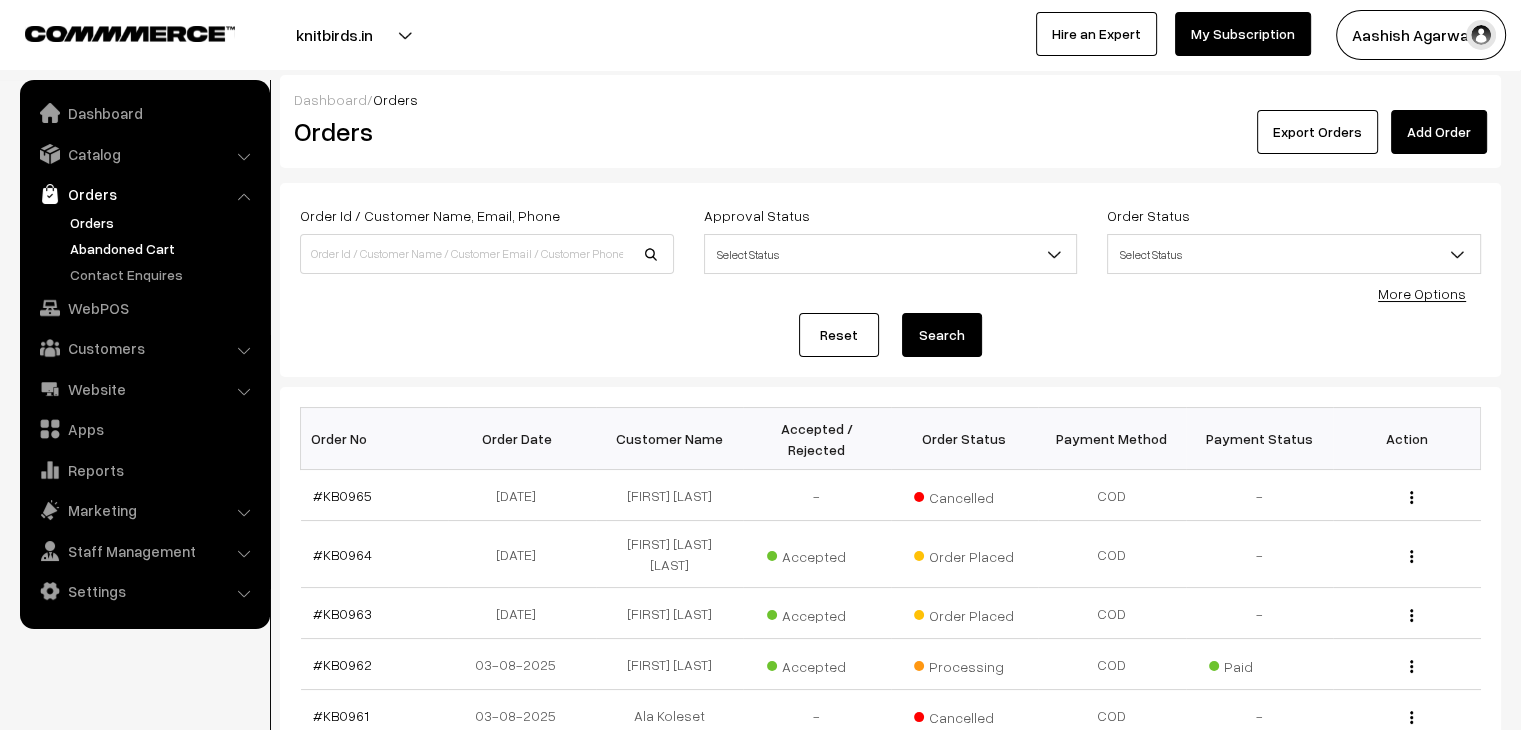 click on "Abandoned Cart" at bounding box center [164, 248] 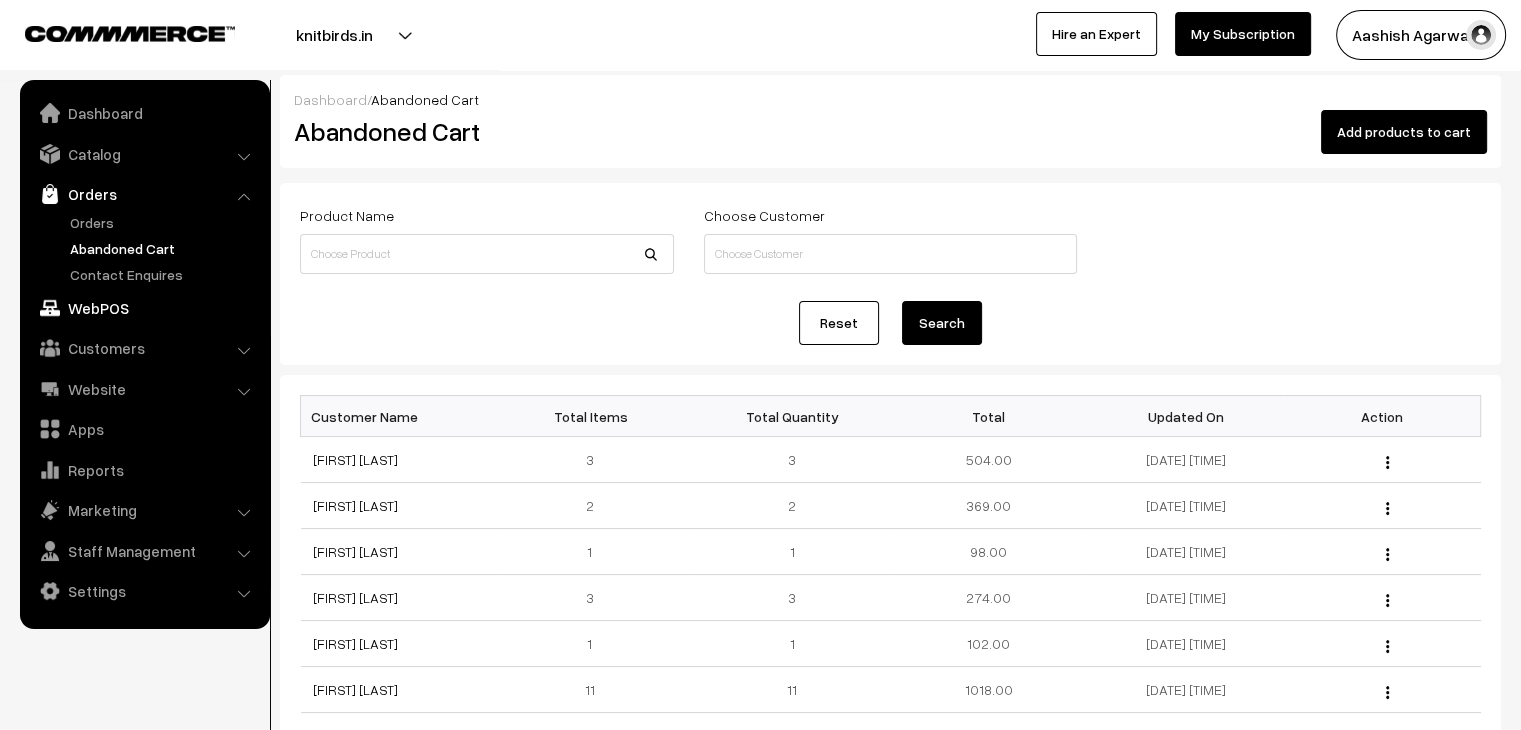 scroll, scrollTop: 0, scrollLeft: 0, axis: both 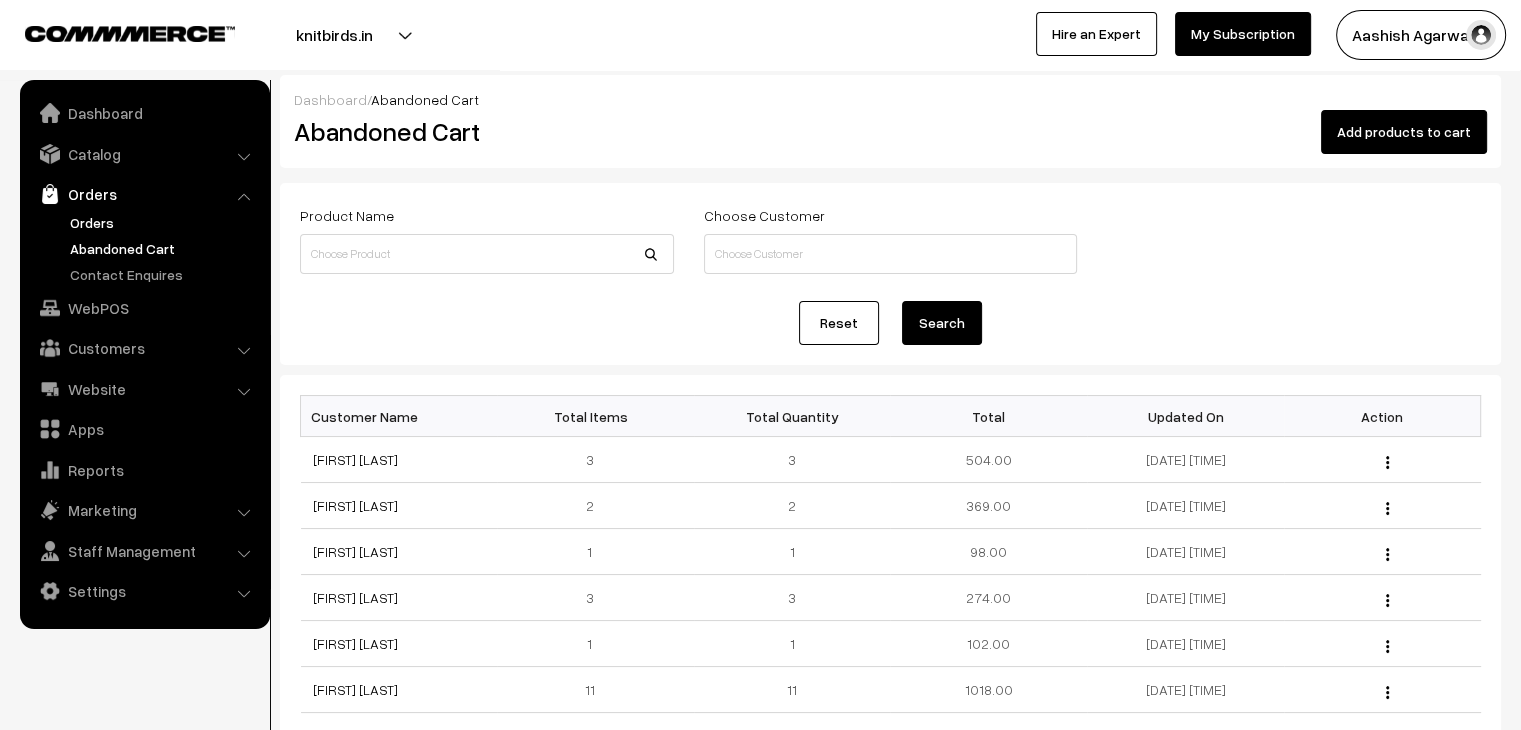 click on "Orders" at bounding box center (164, 222) 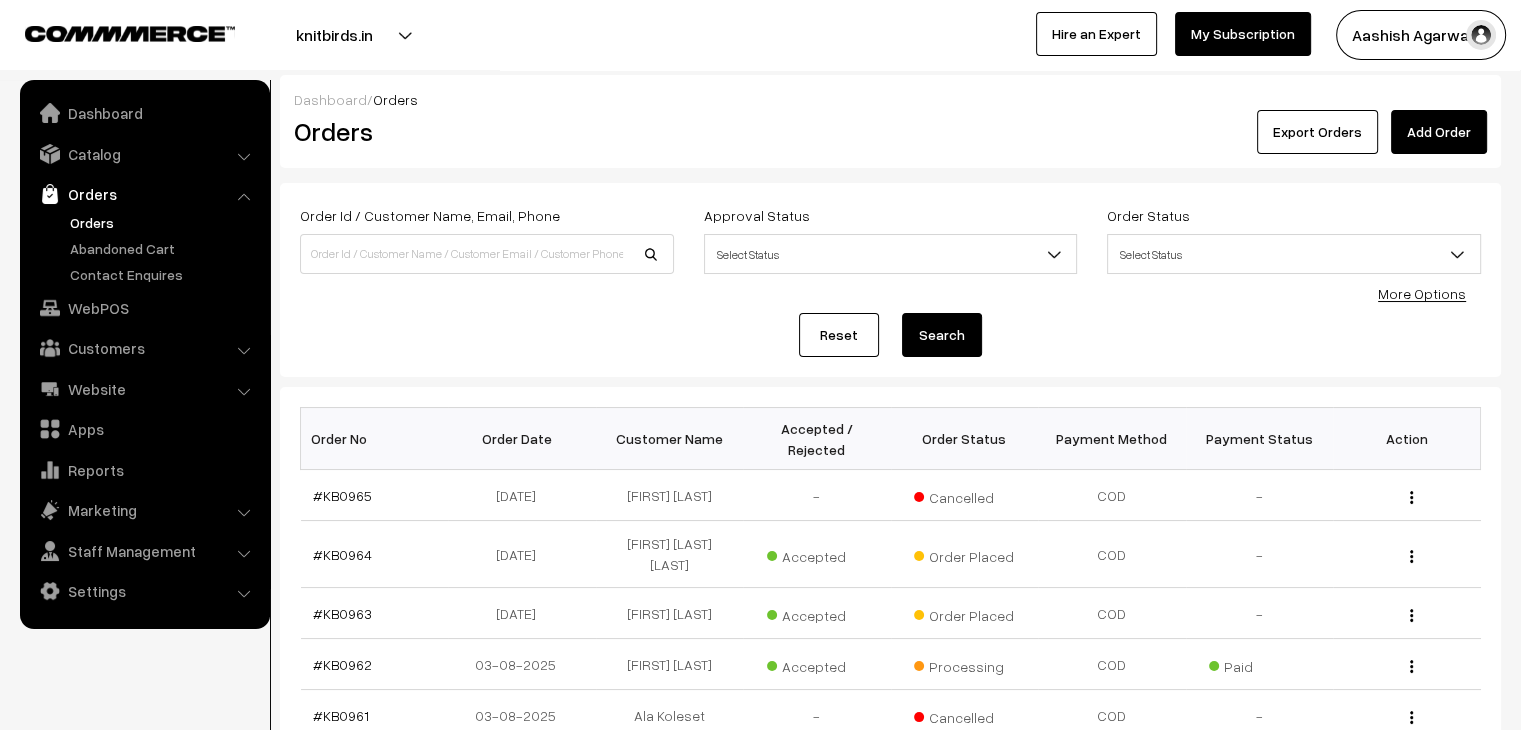 scroll, scrollTop: 0, scrollLeft: 0, axis: both 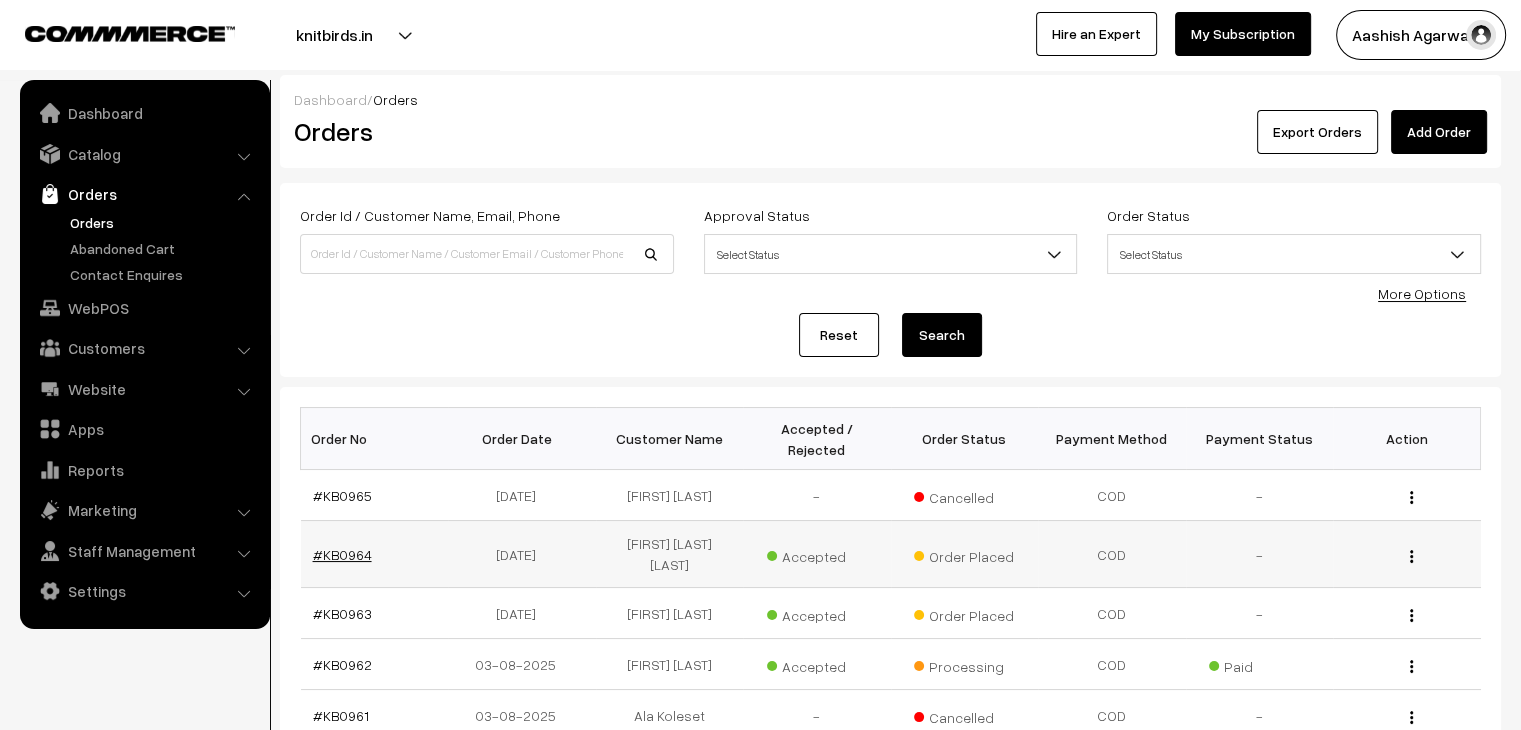 click on "#KB0964" at bounding box center [342, 554] 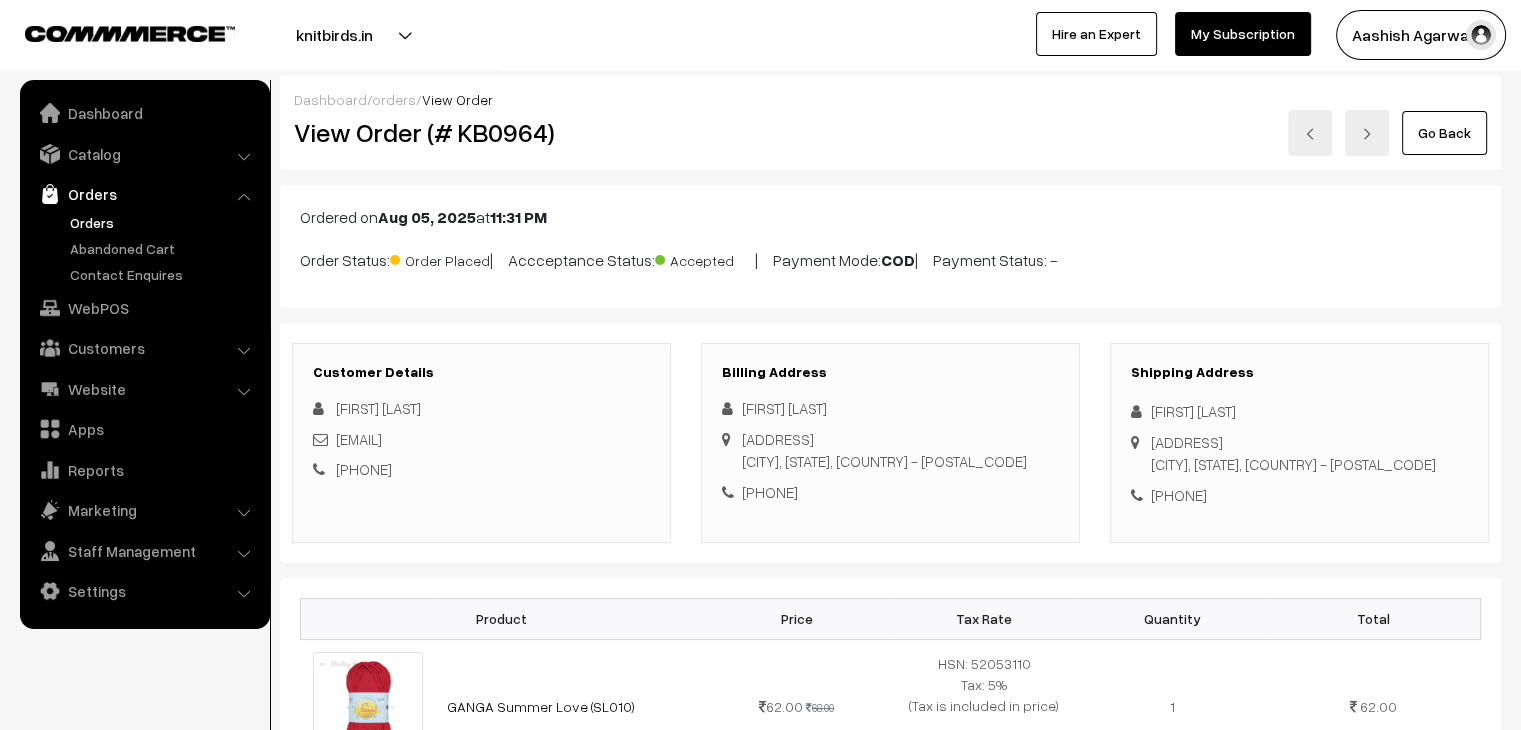 scroll, scrollTop: 0, scrollLeft: 0, axis: both 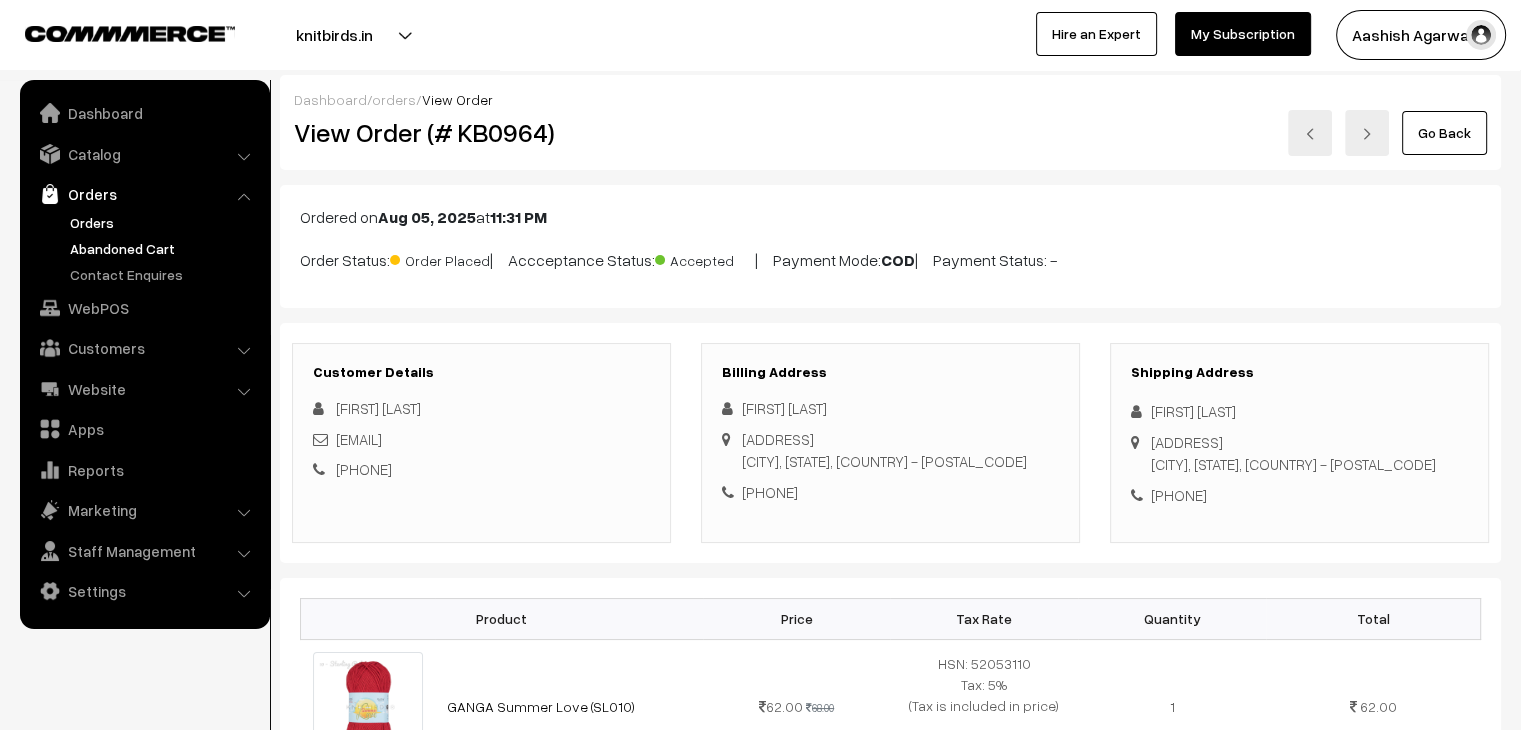 click on "Abandoned Cart" at bounding box center (164, 248) 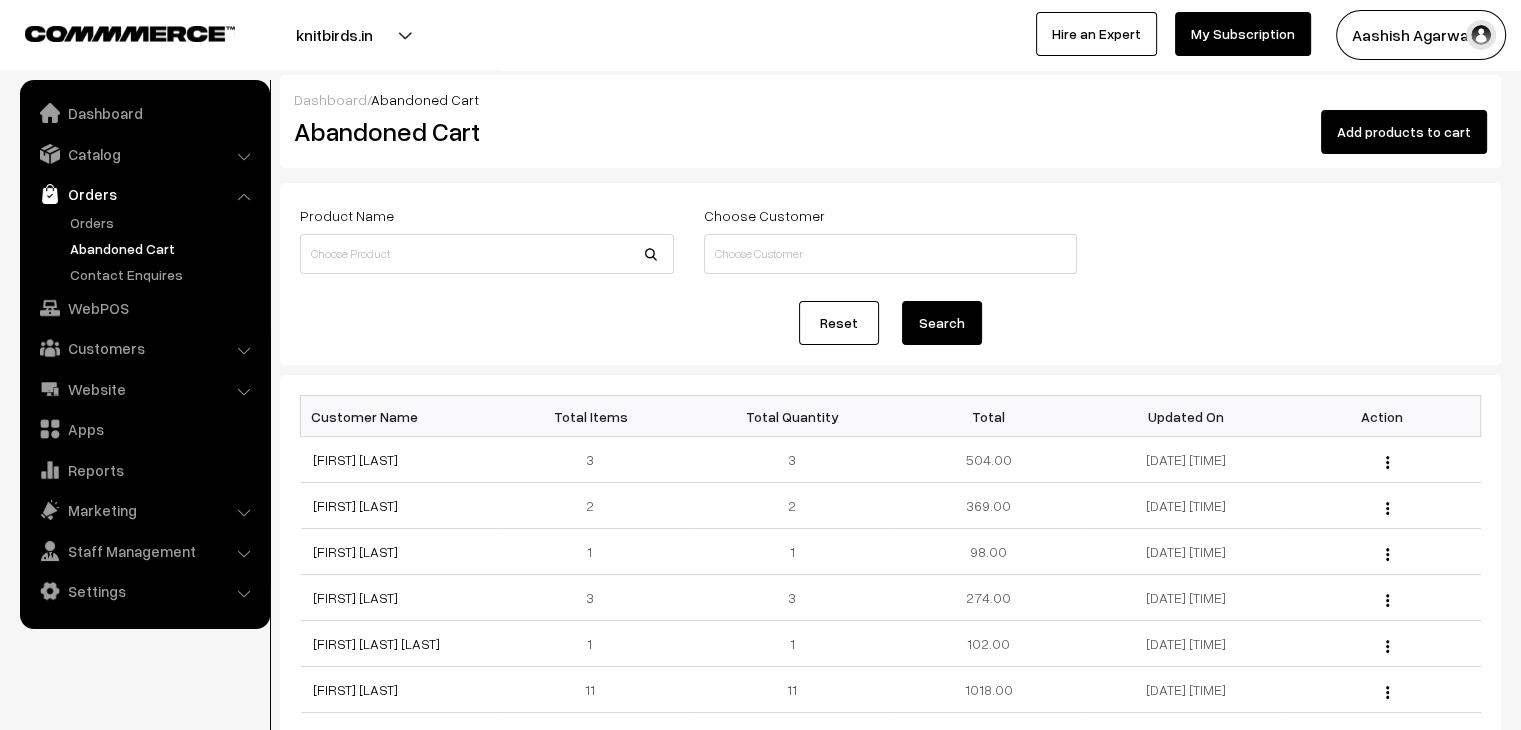 scroll, scrollTop: 0, scrollLeft: 0, axis: both 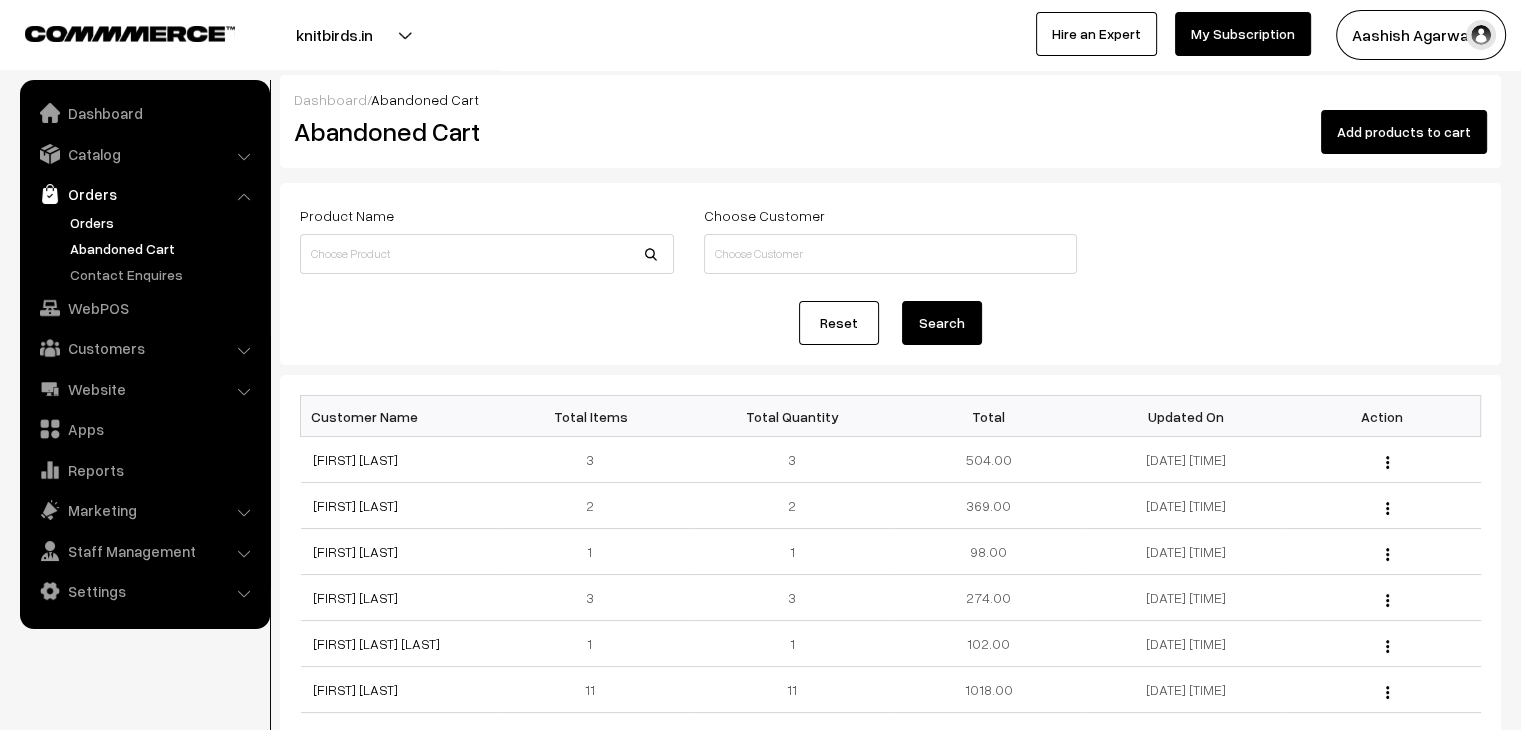 click on "Orders" at bounding box center [164, 222] 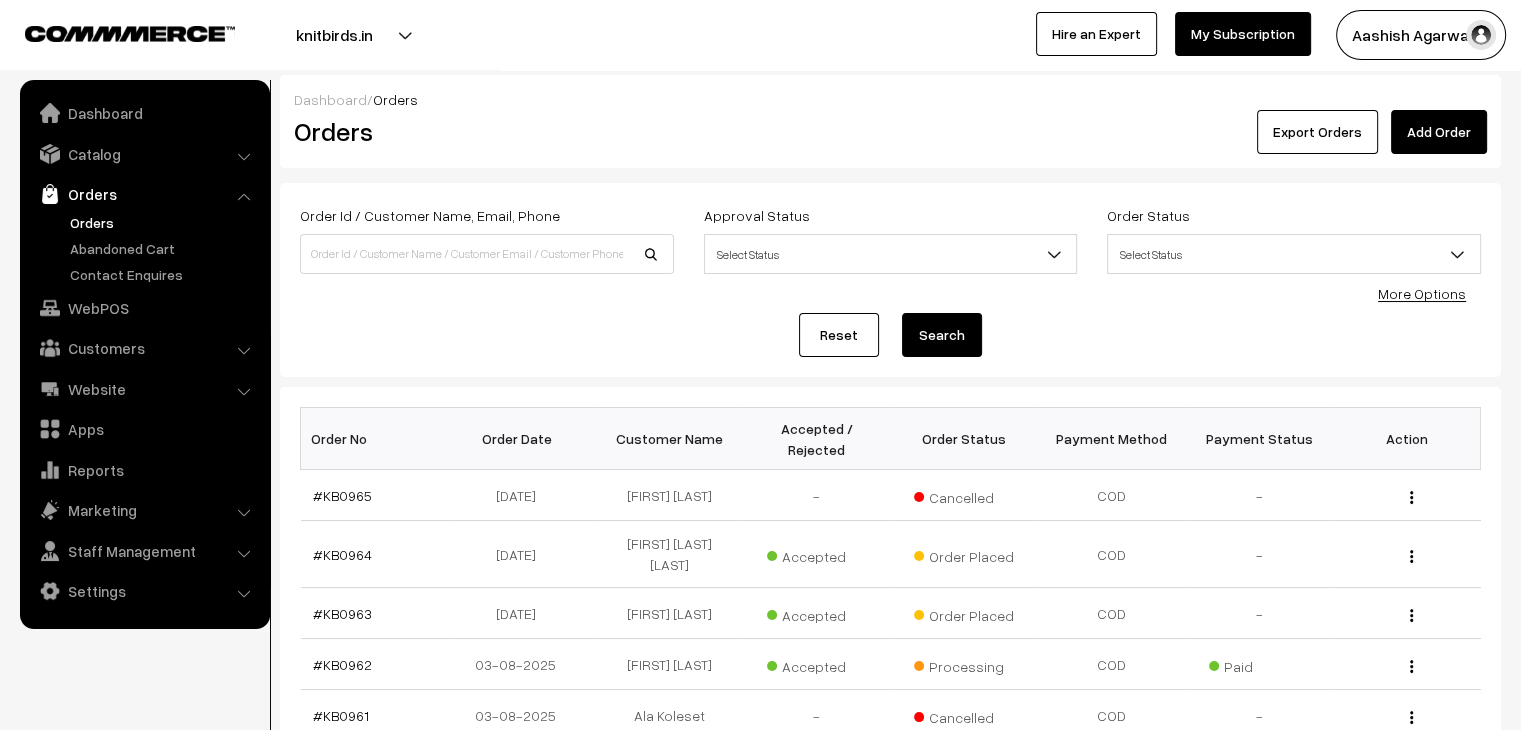 scroll, scrollTop: 0, scrollLeft: 0, axis: both 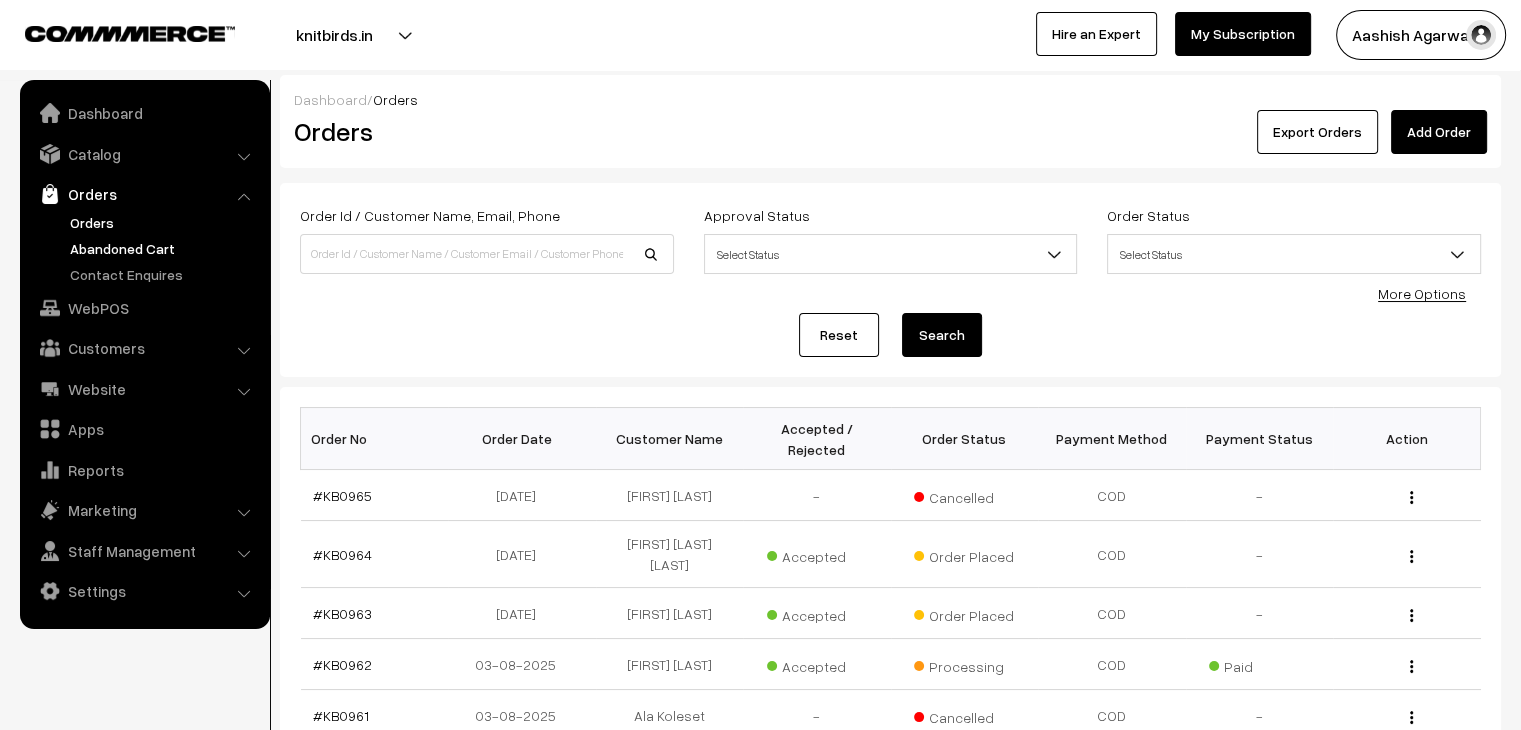 click on "Abandoned Cart" at bounding box center [164, 248] 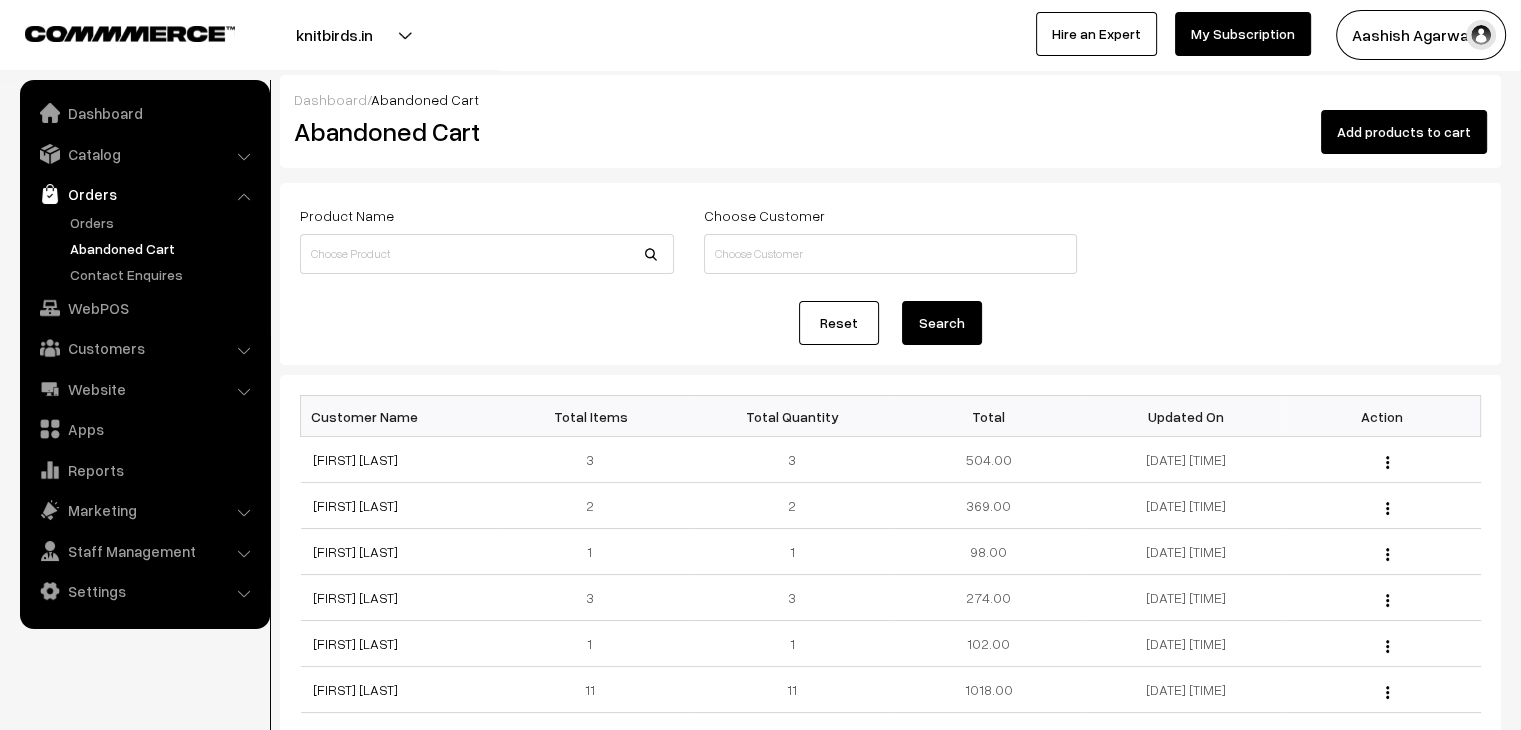scroll, scrollTop: 0, scrollLeft: 0, axis: both 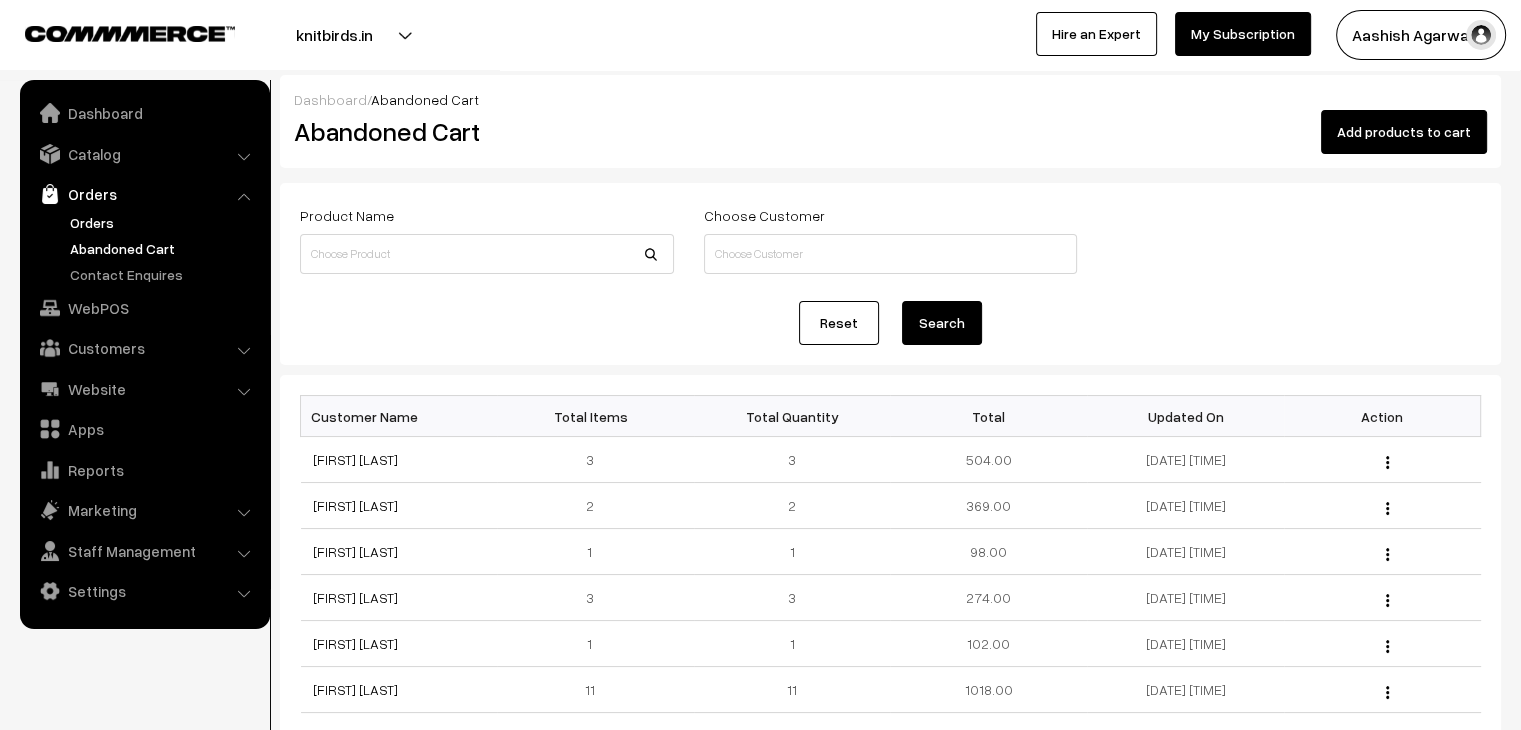 click on "Orders" at bounding box center [164, 222] 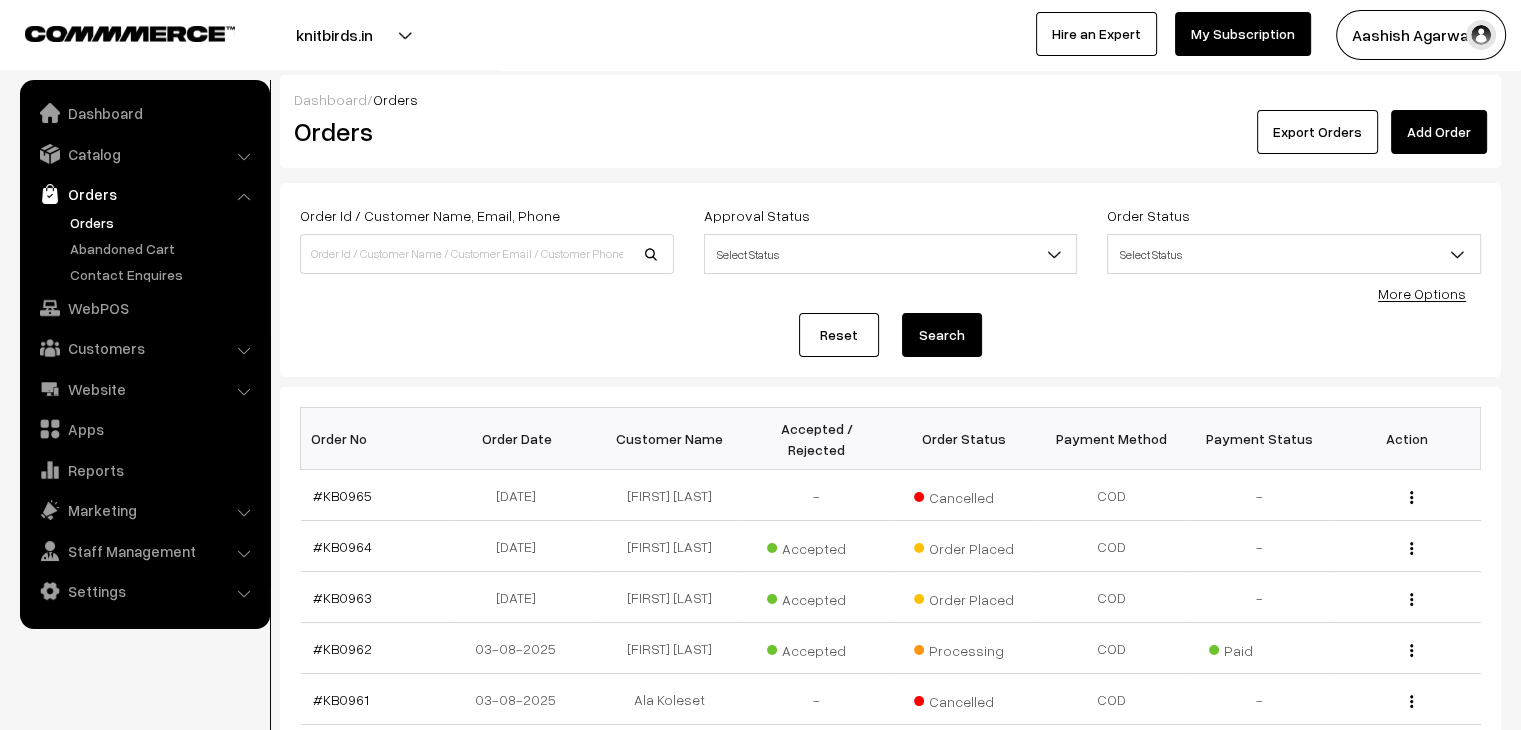 scroll, scrollTop: 0, scrollLeft: 0, axis: both 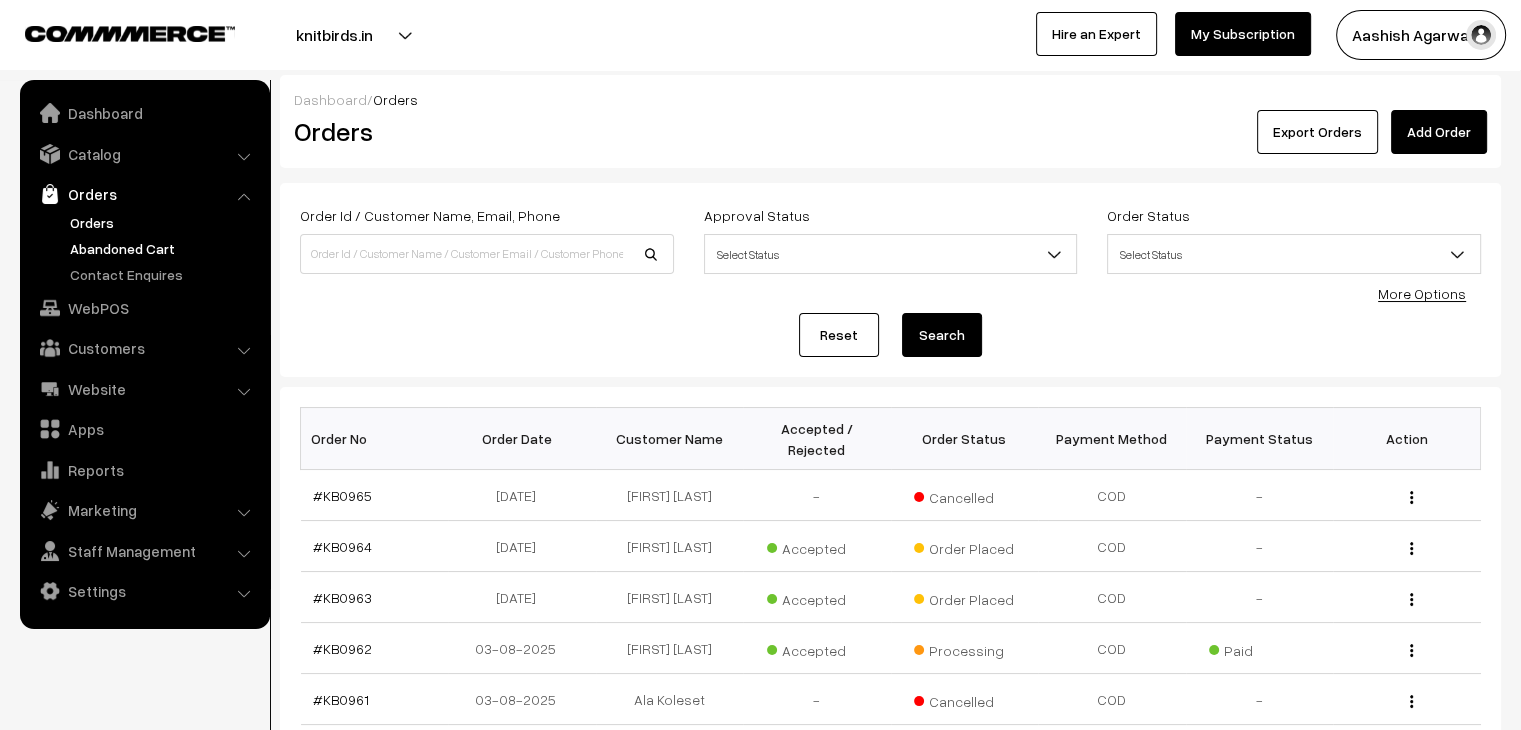 click on "Abandoned Cart" at bounding box center [164, 248] 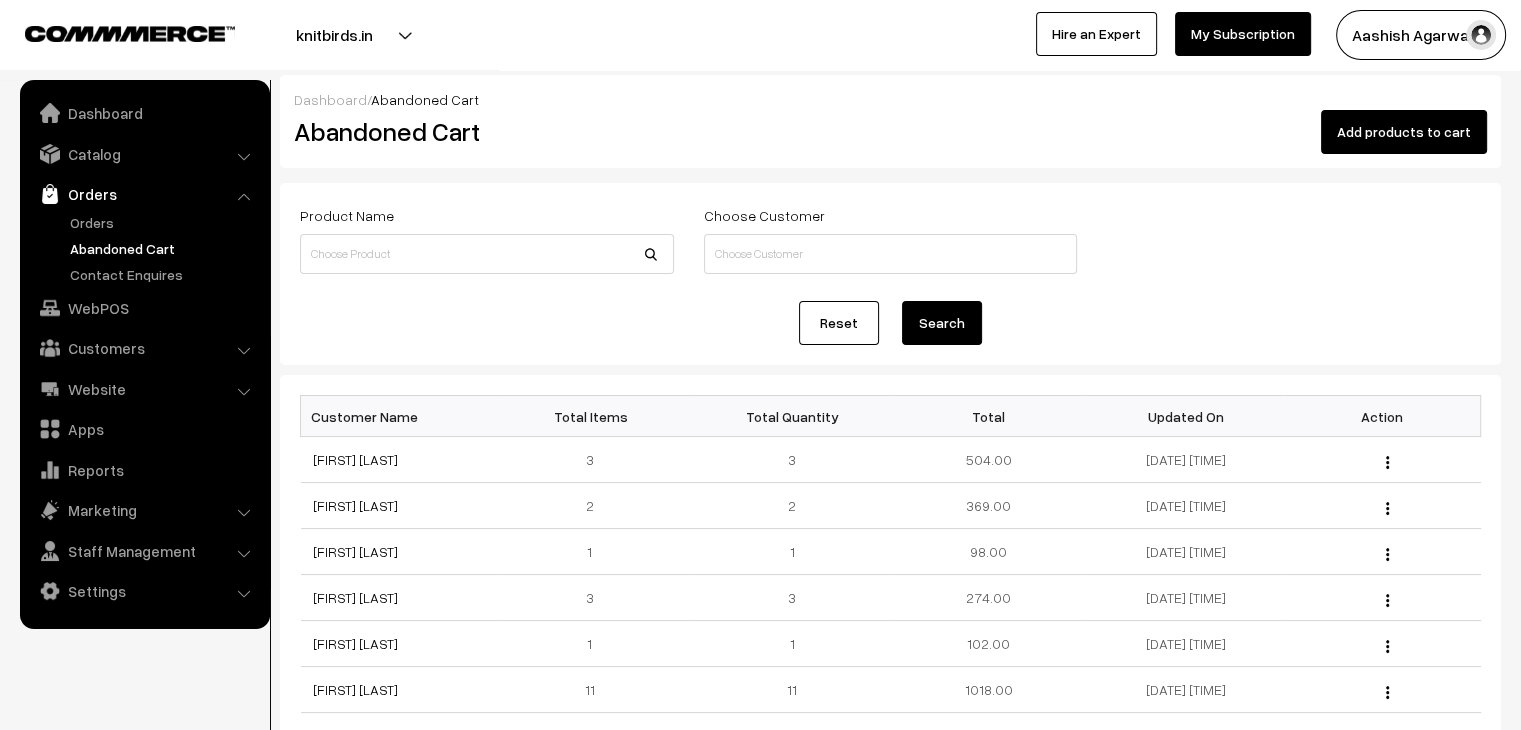 scroll, scrollTop: 0, scrollLeft: 0, axis: both 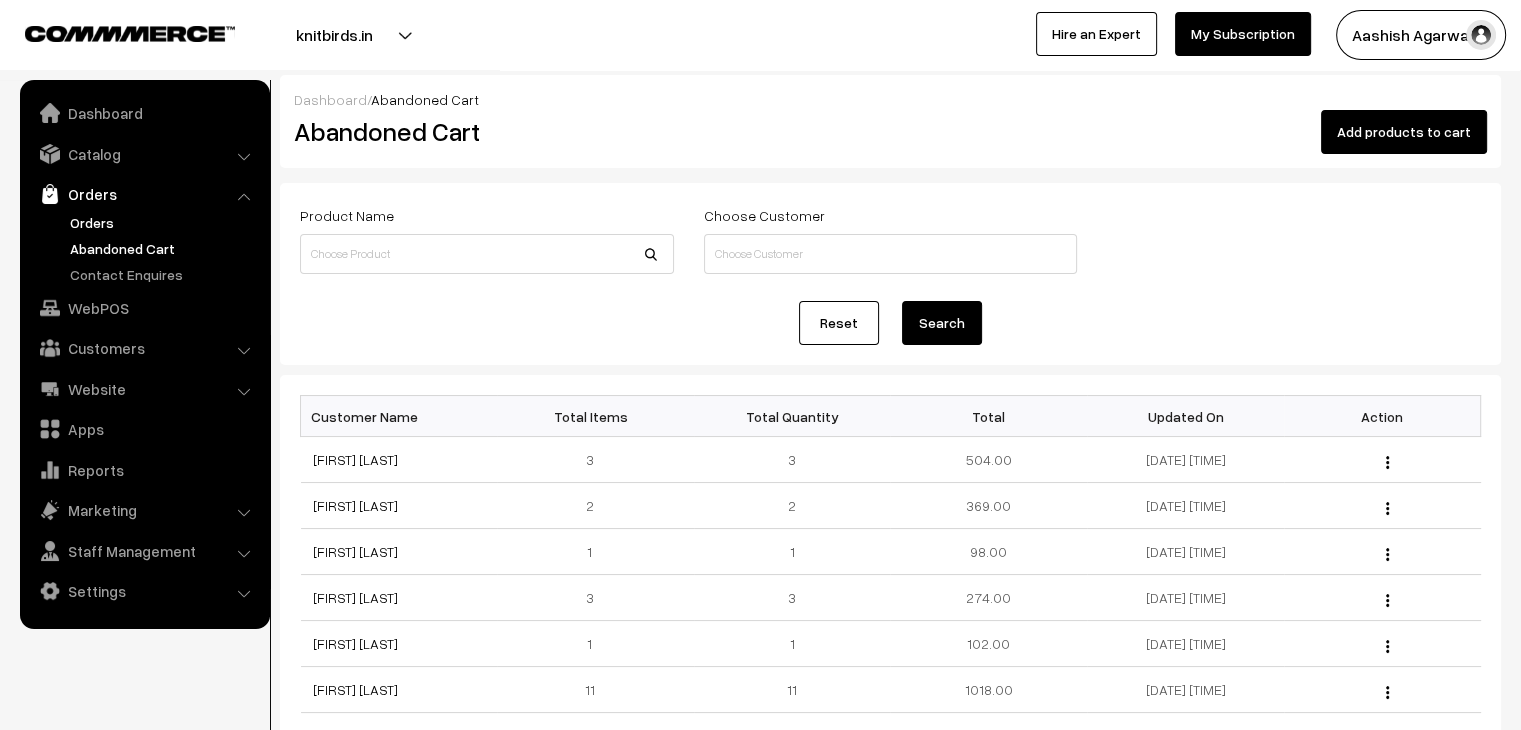 click on "Orders" at bounding box center [164, 222] 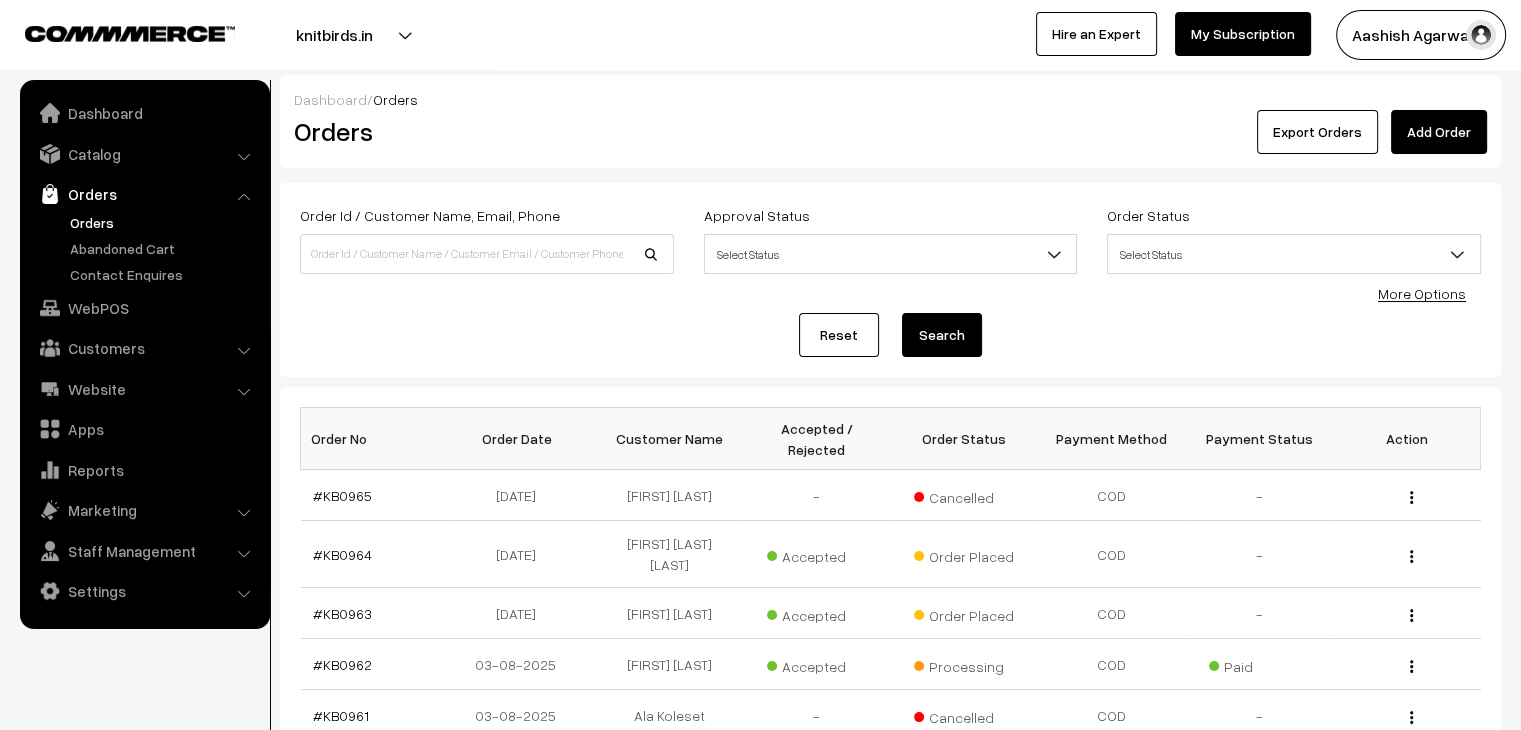 scroll, scrollTop: 0, scrollLeft: 0, axis: both 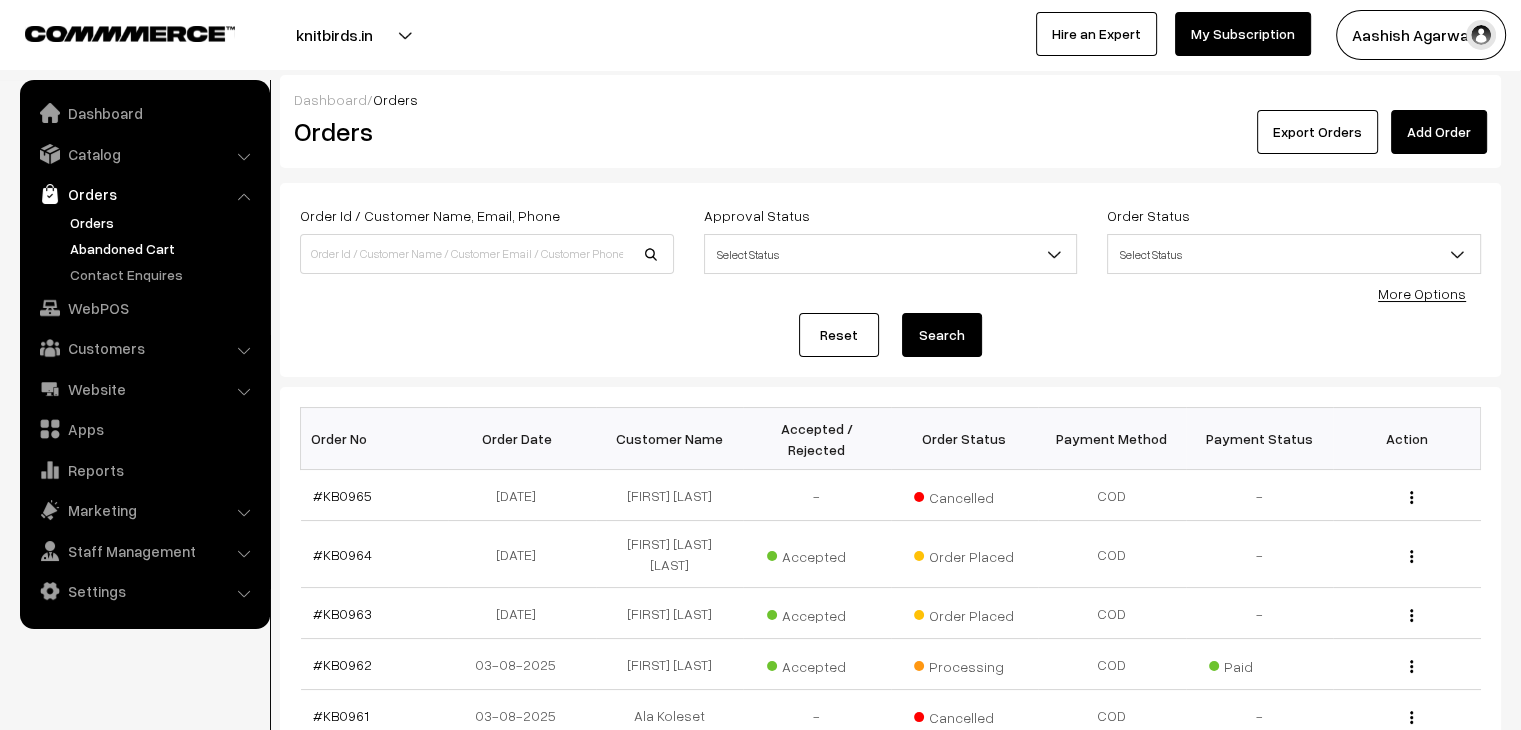 click on "Abandoned Cart" at bounding box center (164, 248) 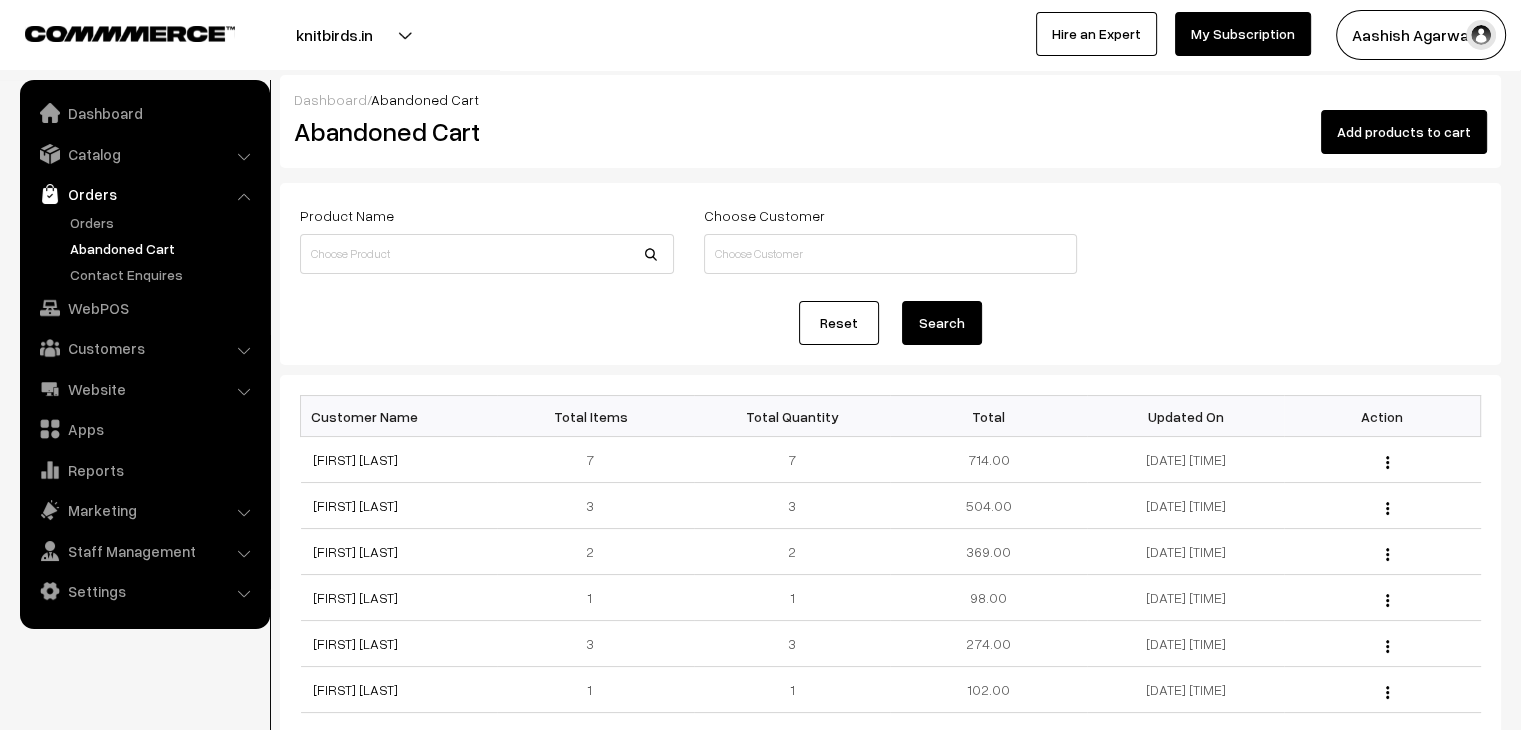 scroll, scrollTop: 0, scrollLeft: 0, axis: both 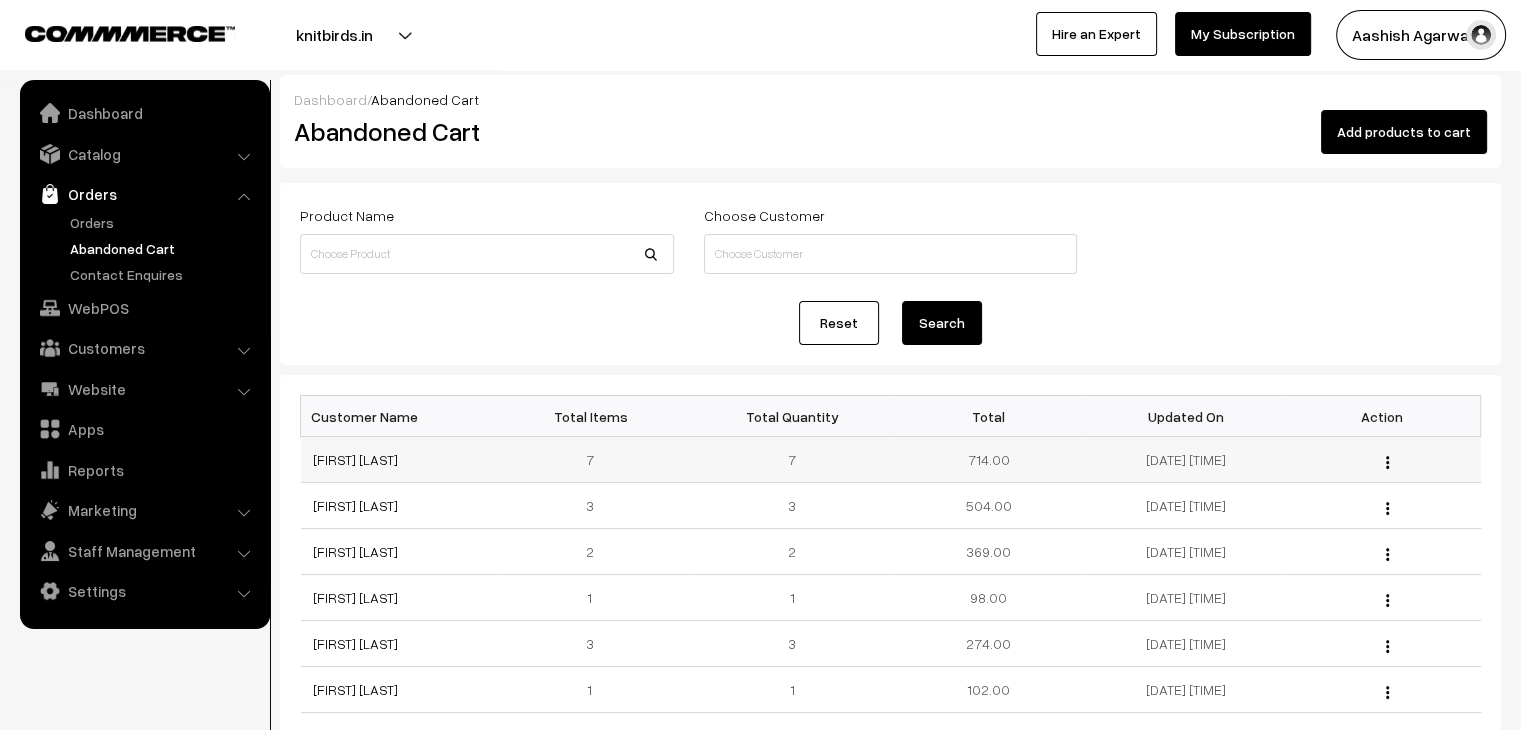 click on "[FIRST] [LAST]" at bounding box center [399, 460] 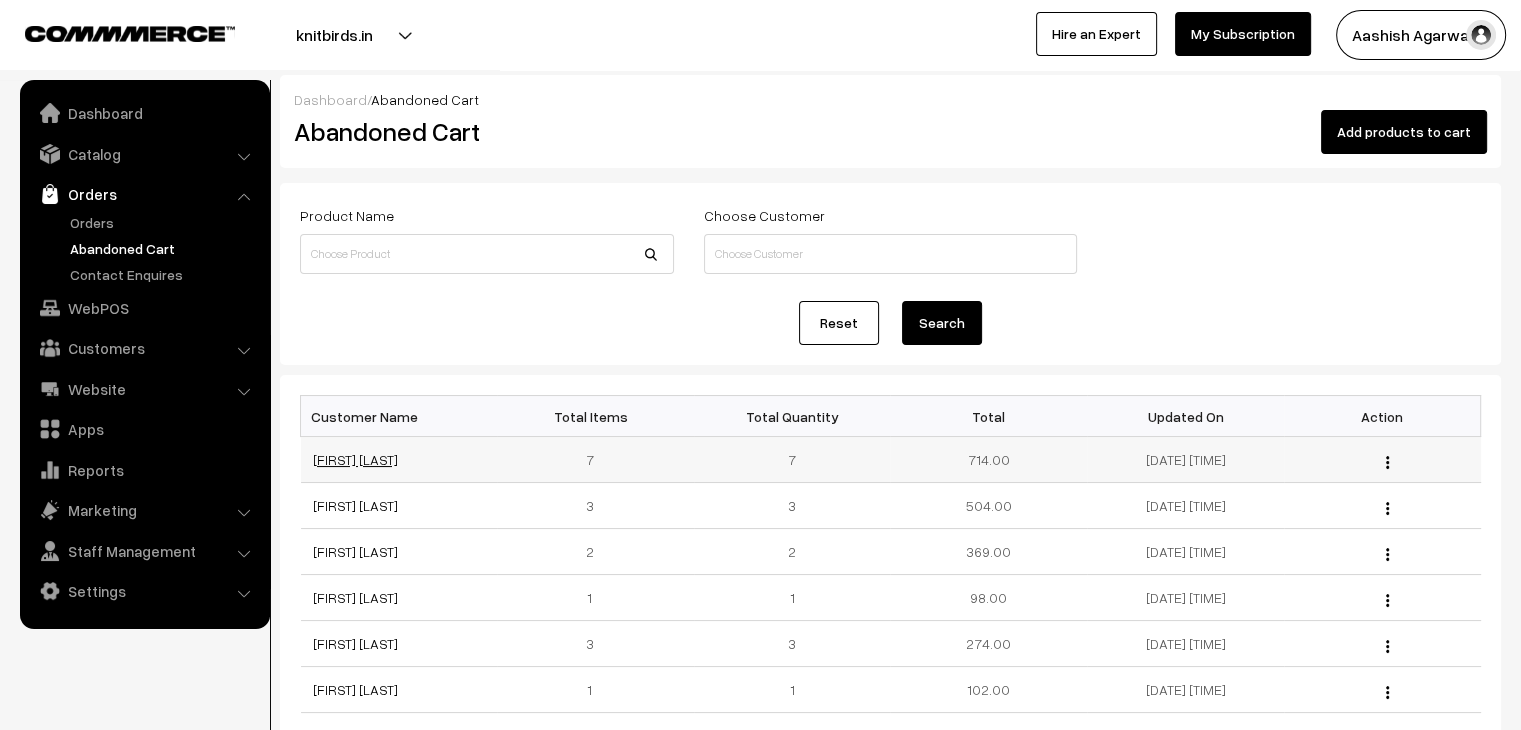 click on "[FIRST] [LAST]" at bounding box center [355, 459] 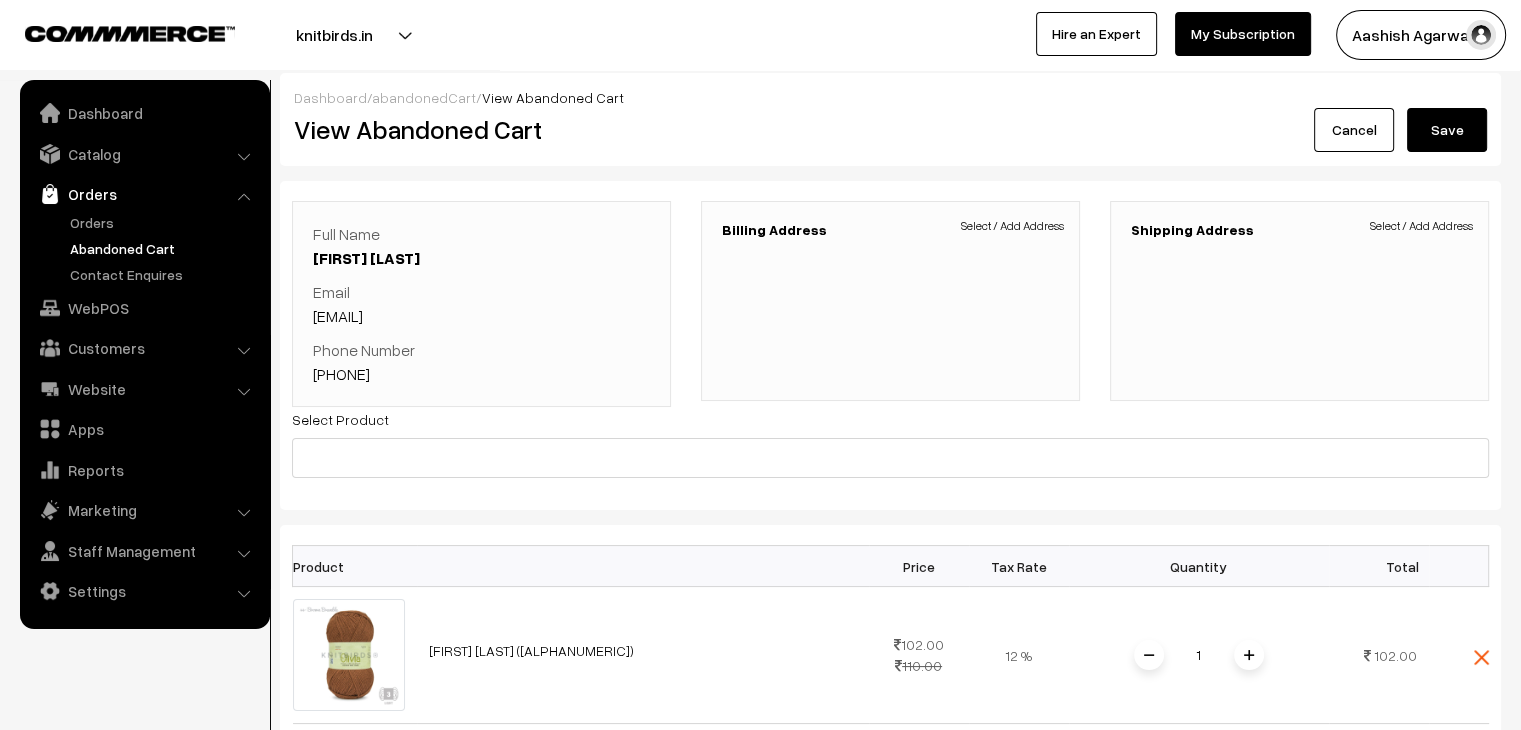scroll, scrollTop: 0, scrollLeft: 0, axis: both 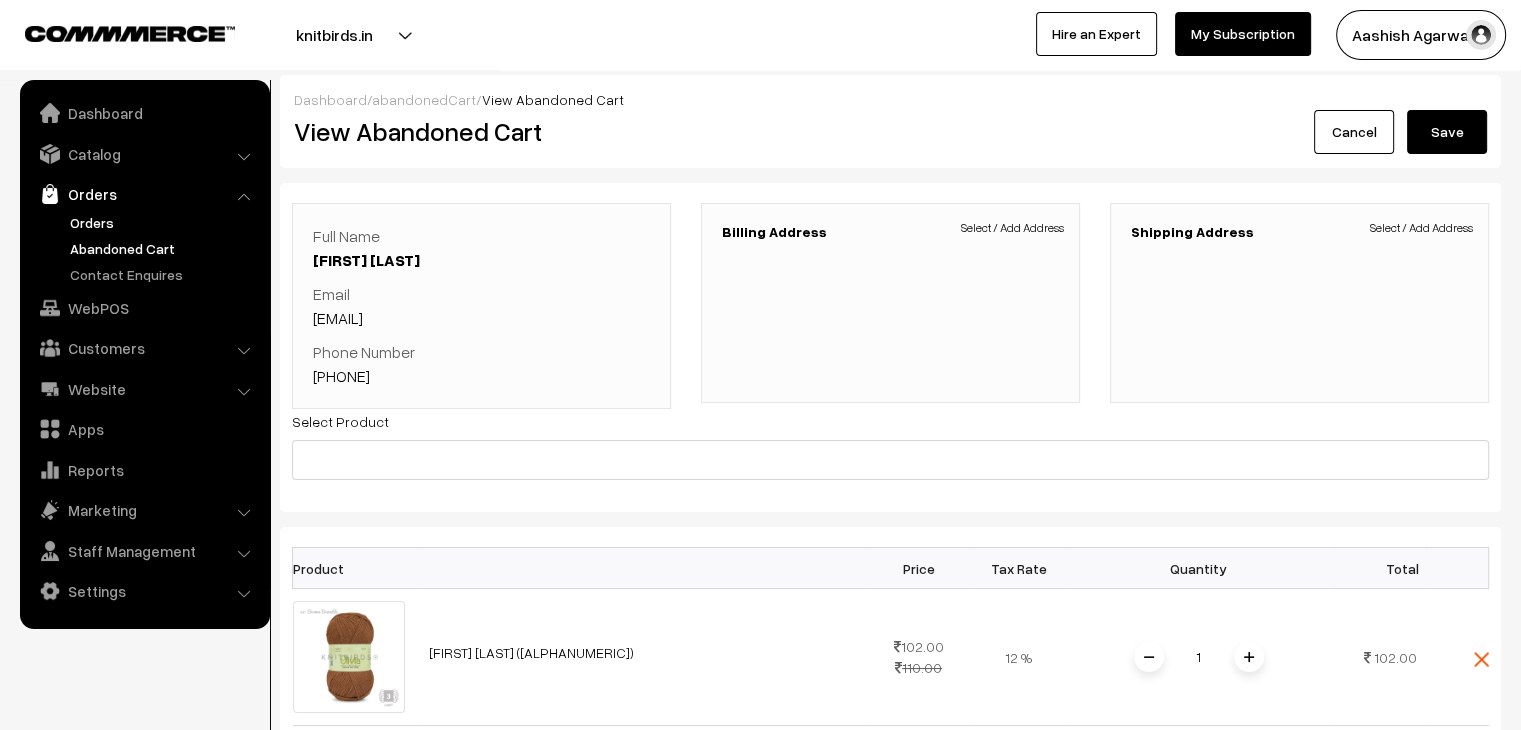 click on "Orders" at bounding box center (164, 222) 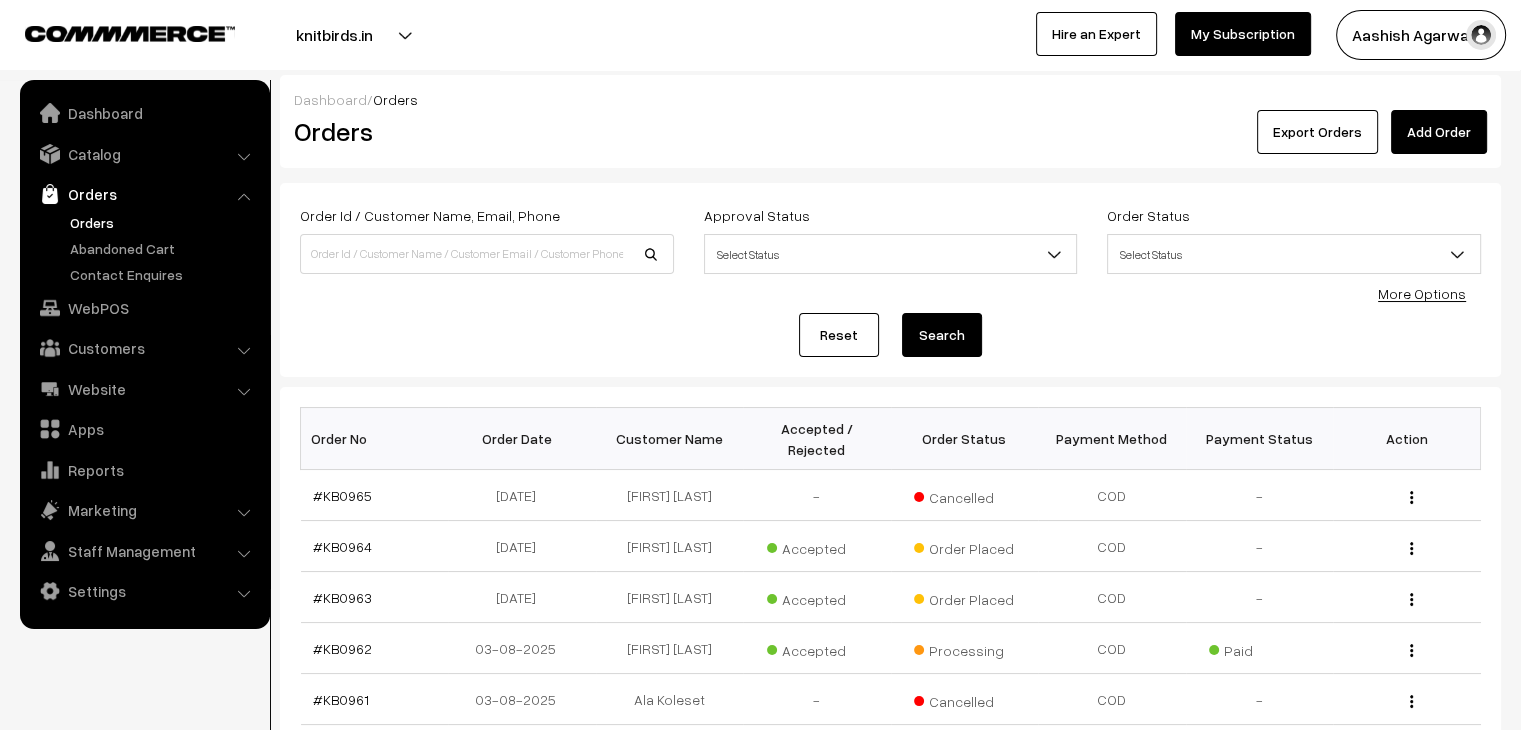 scroll, scrollTop: 0, scrollLeft: 0, axis: both 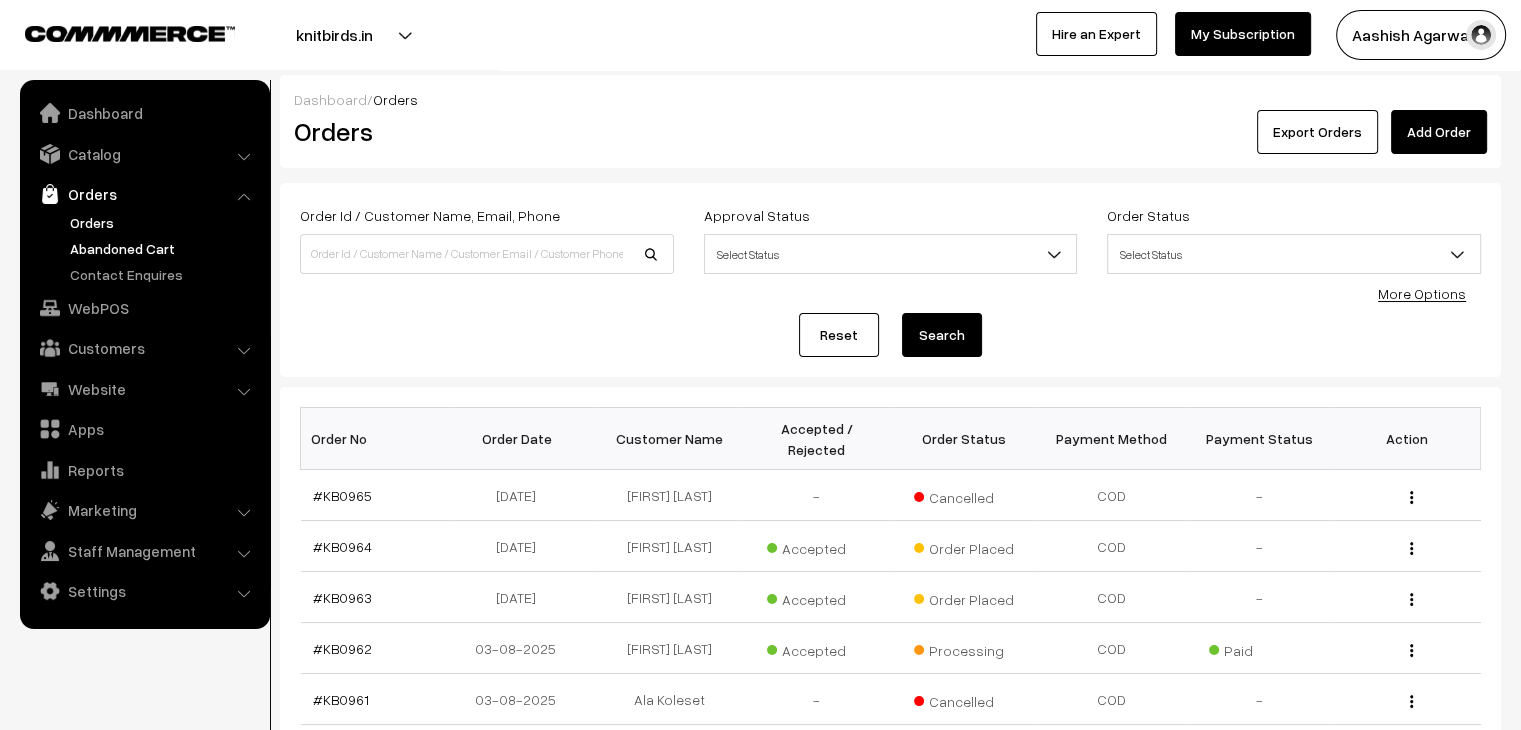 click on "Abandoned Cart" at bounding box center [164, 248] 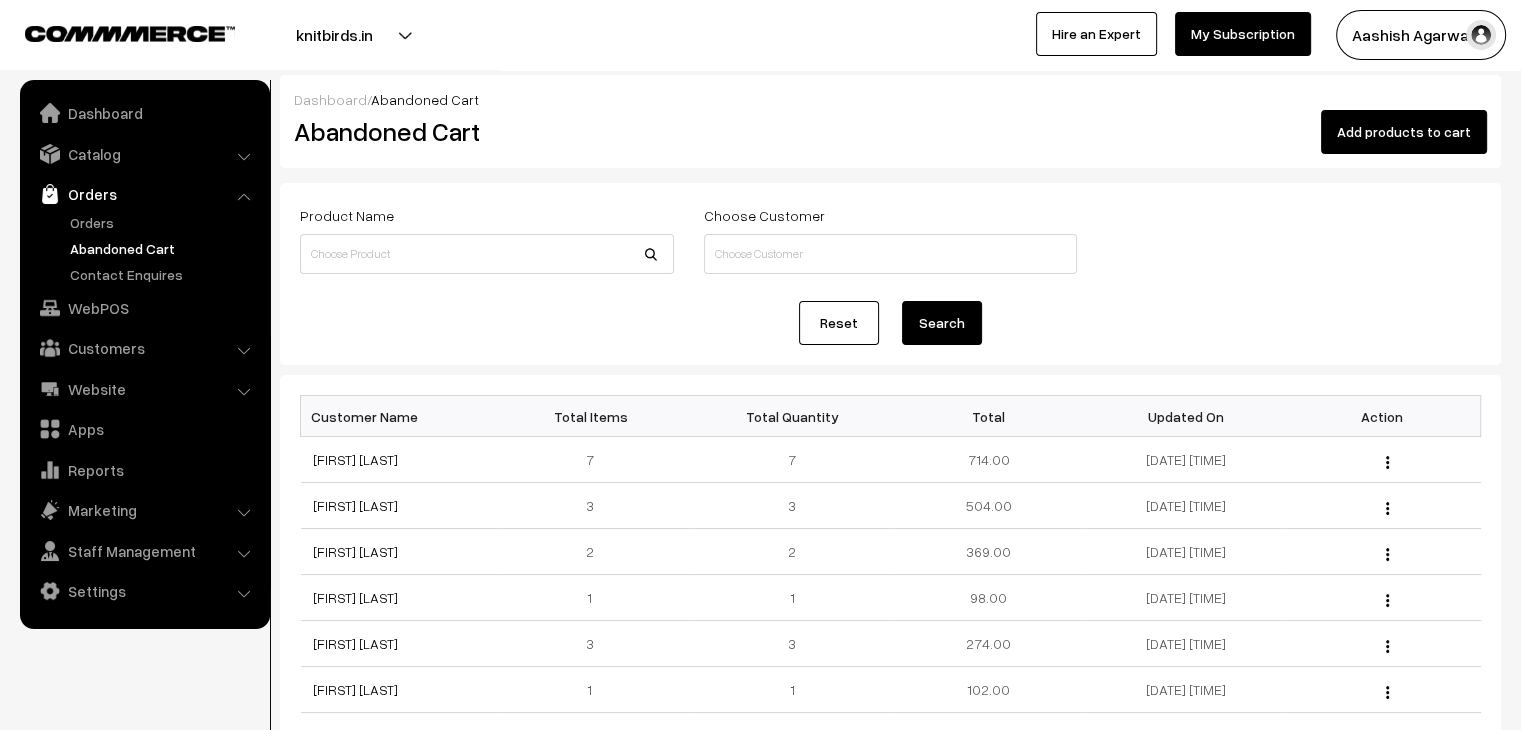 scroll, scrollTop: 0, scrollLeft: 0, axis: both 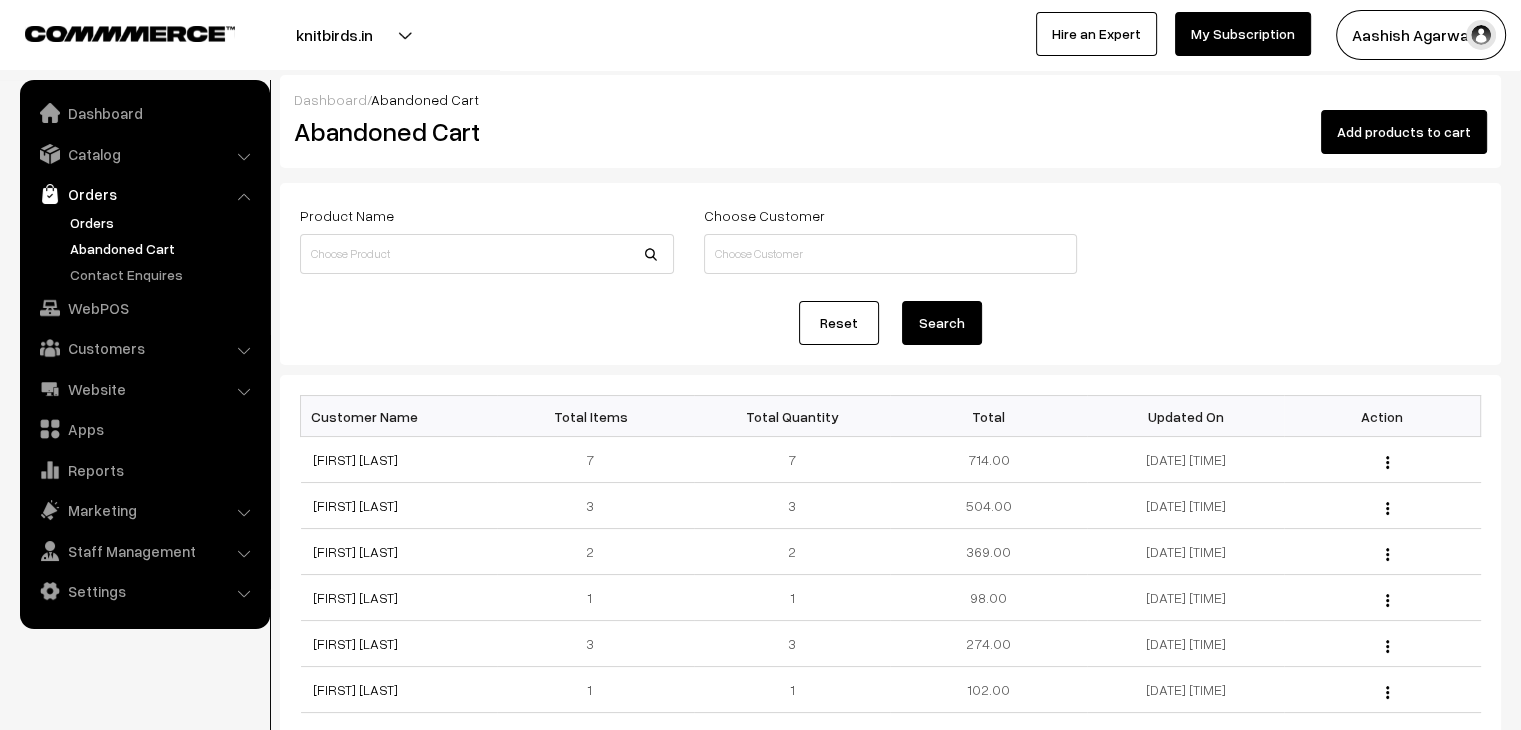 click on "Orders" at bounding box center (164, 222) 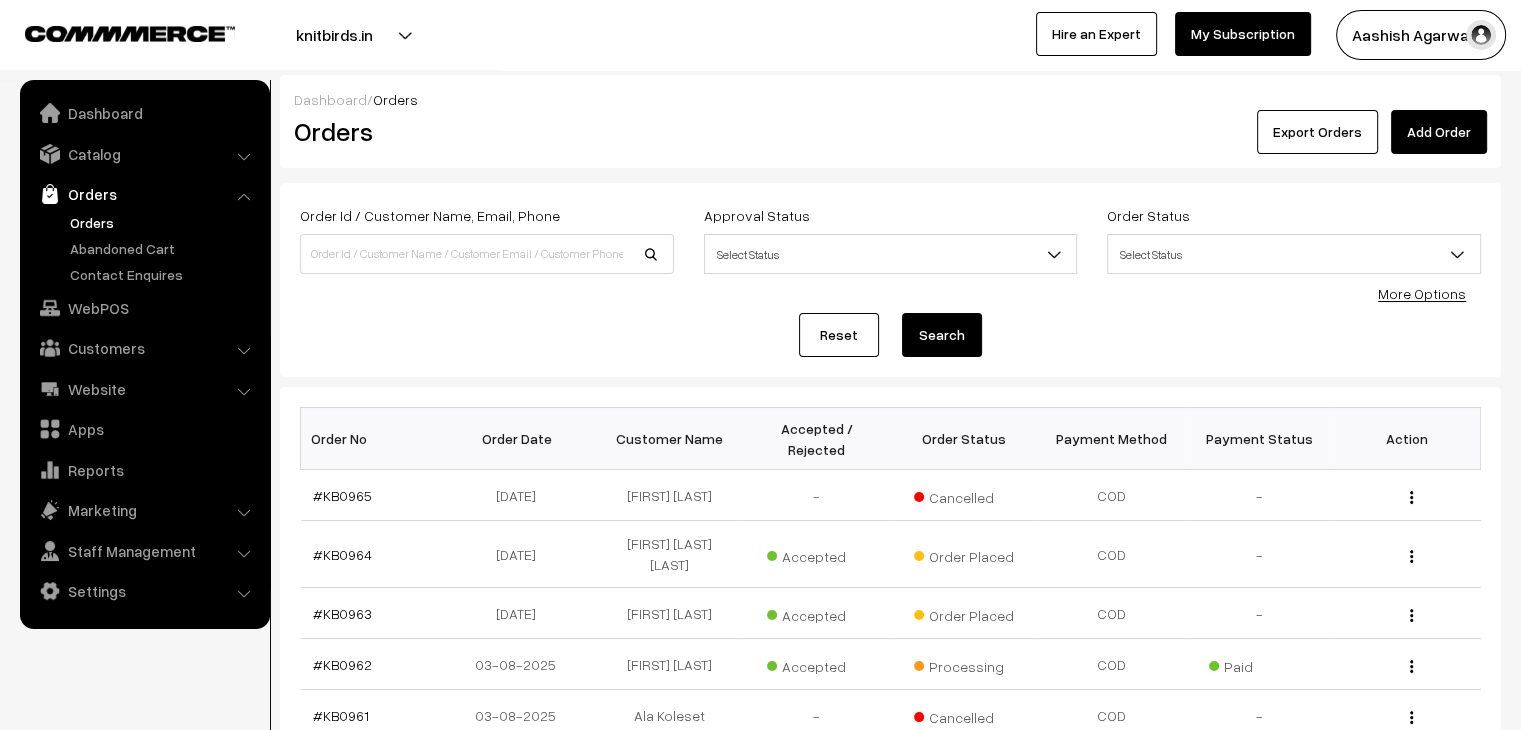 scroll, scrollTop: 0, scrollLeft: 0, axis: both 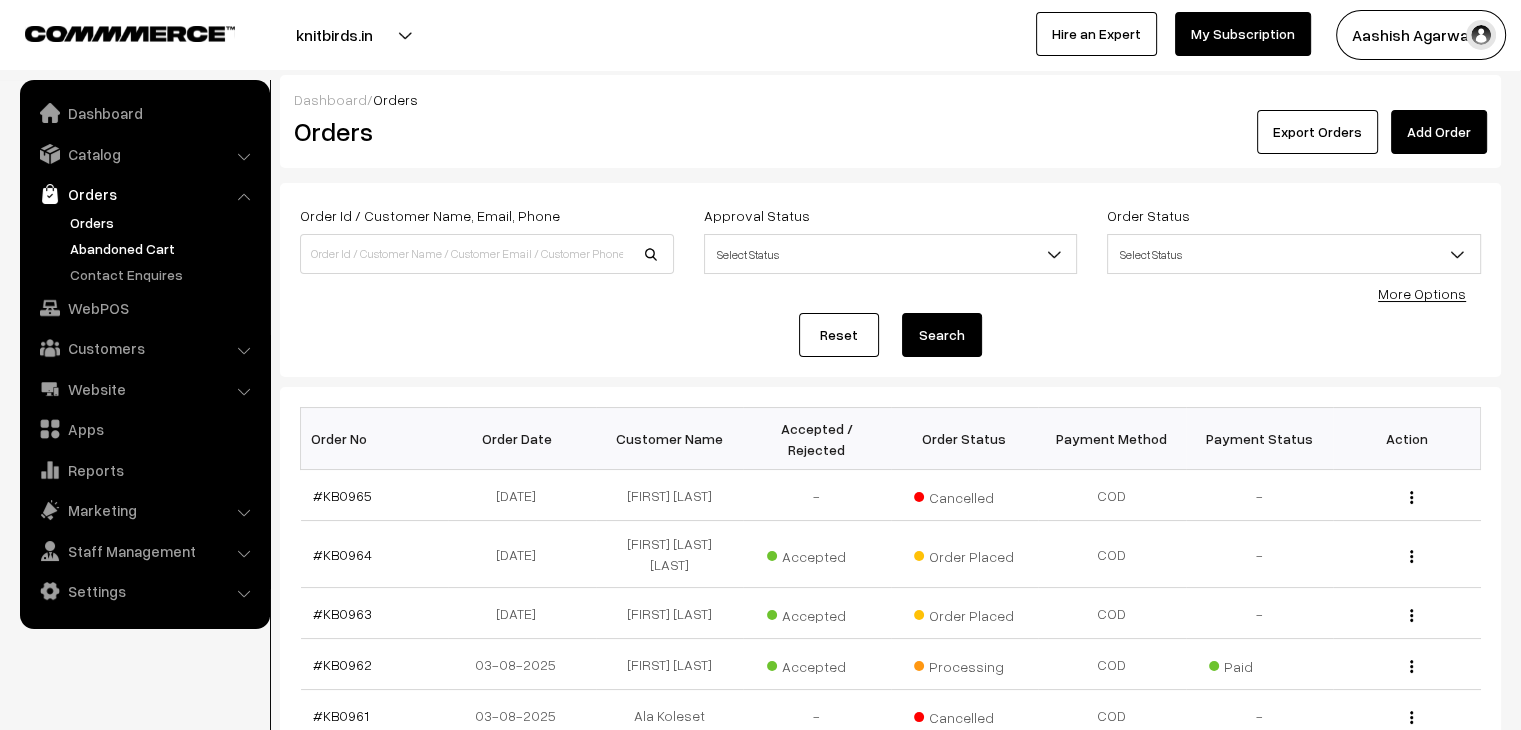 click on "Abandoned Cart" at bounding box center (164, 248) 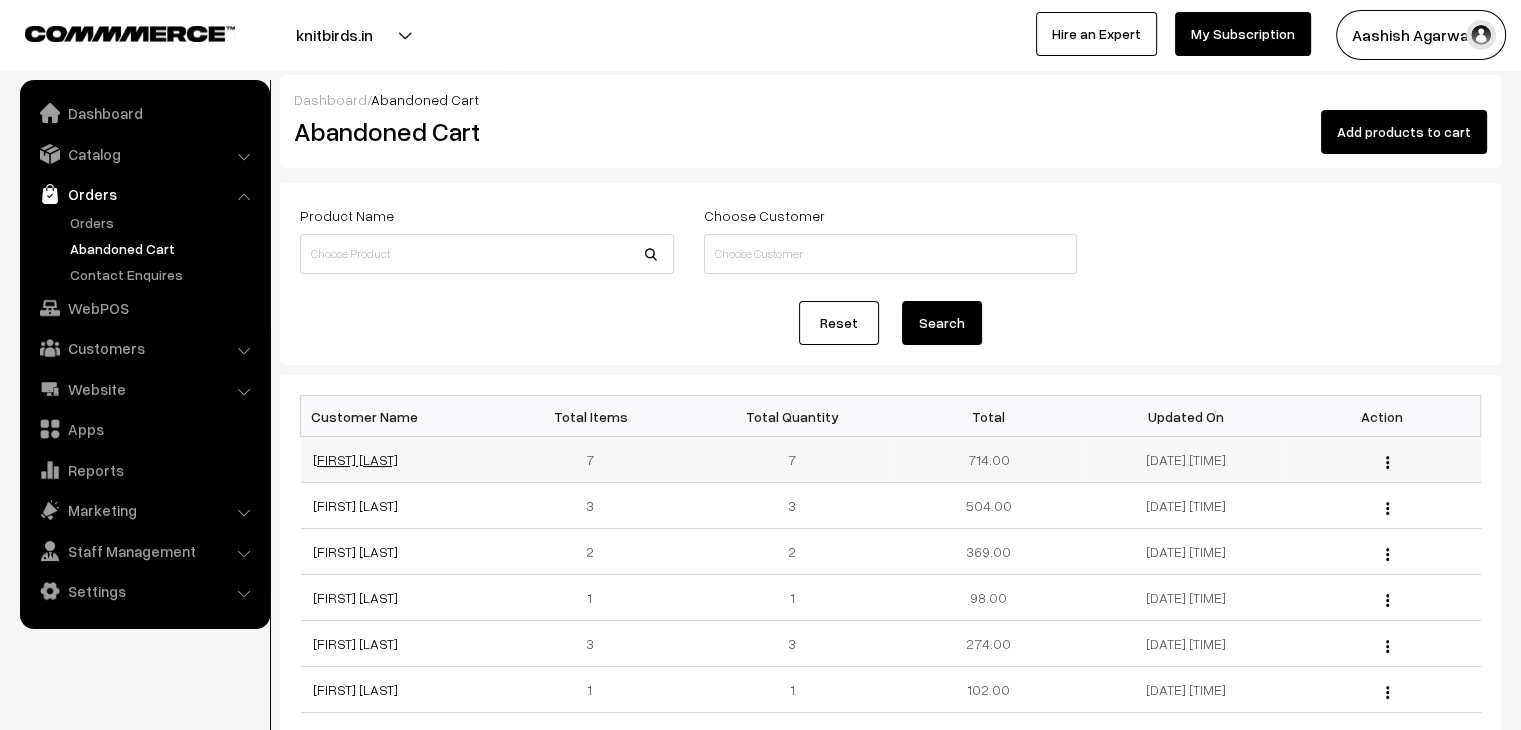 scroll, scrollTop: 0, scrollLeft: 0, axis: both 